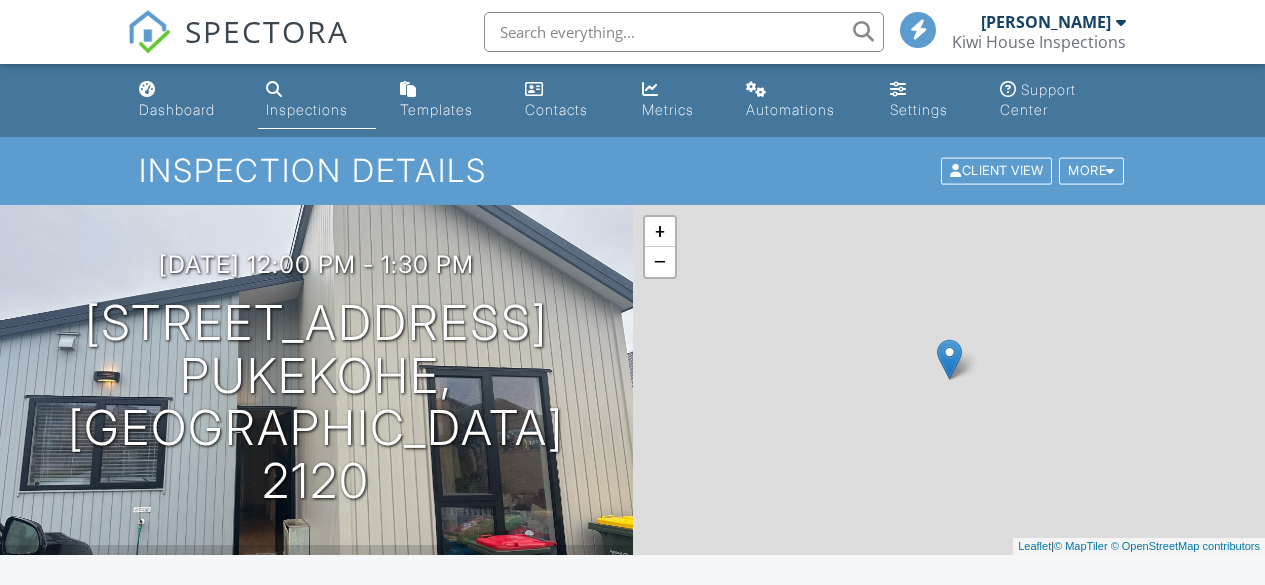 scroll, scrollTop: 0, scrollLeft: 0, axis: both 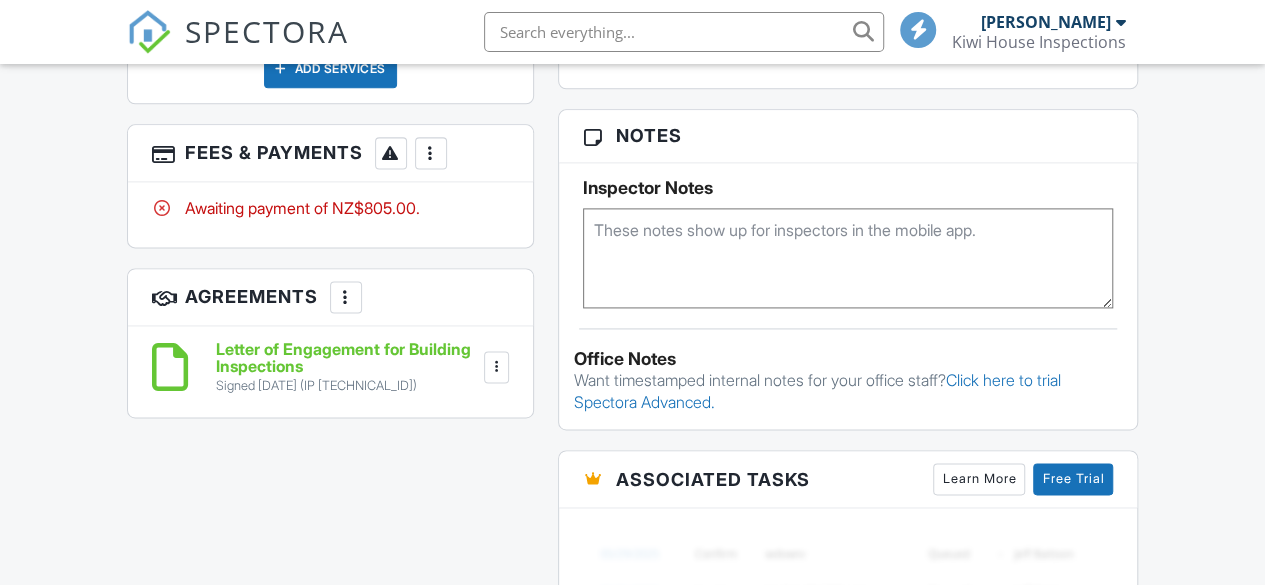 click at bounding box center [431, 153] 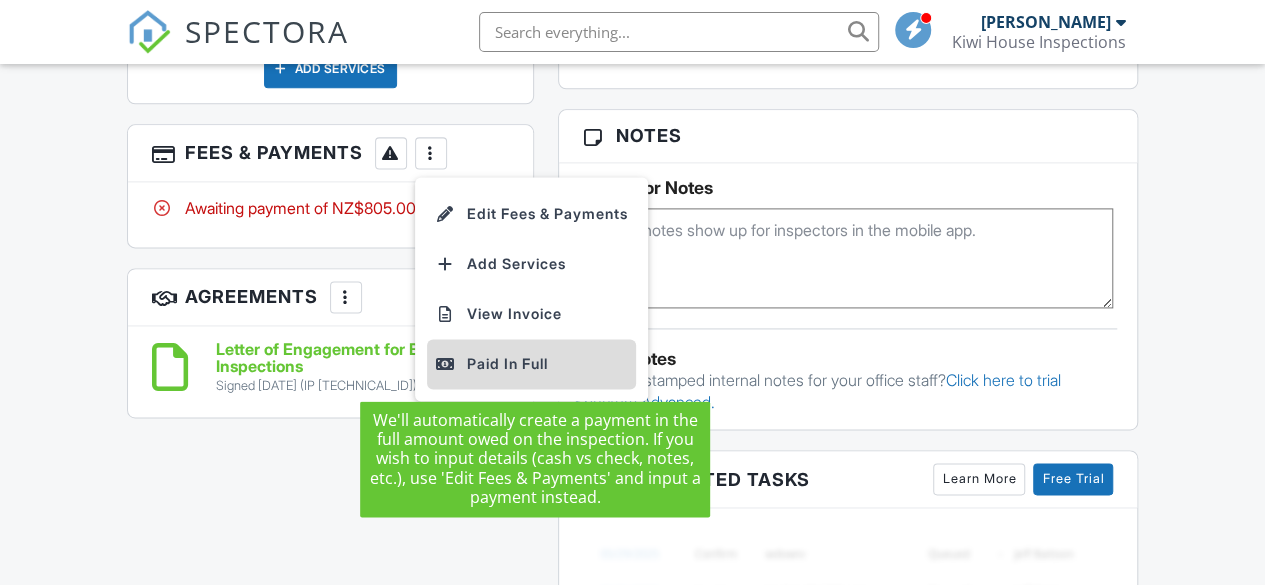 click on "Paid In Full" at bounding box center [531, 364] 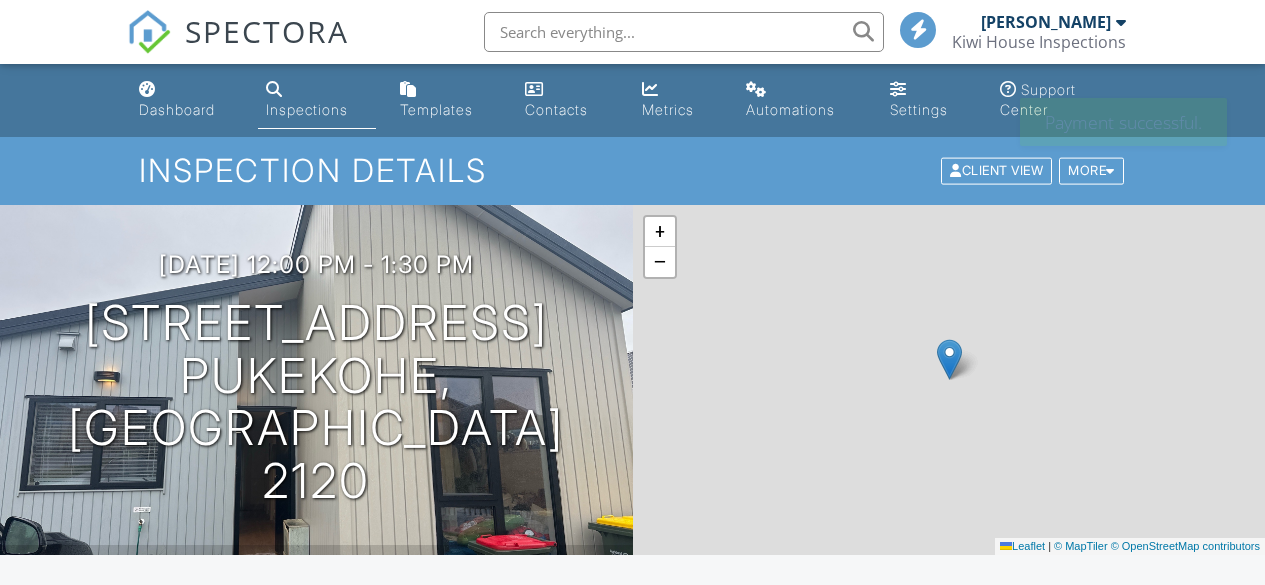 scroll, scrollTop: 0, scrollLeft: 0, axis: both 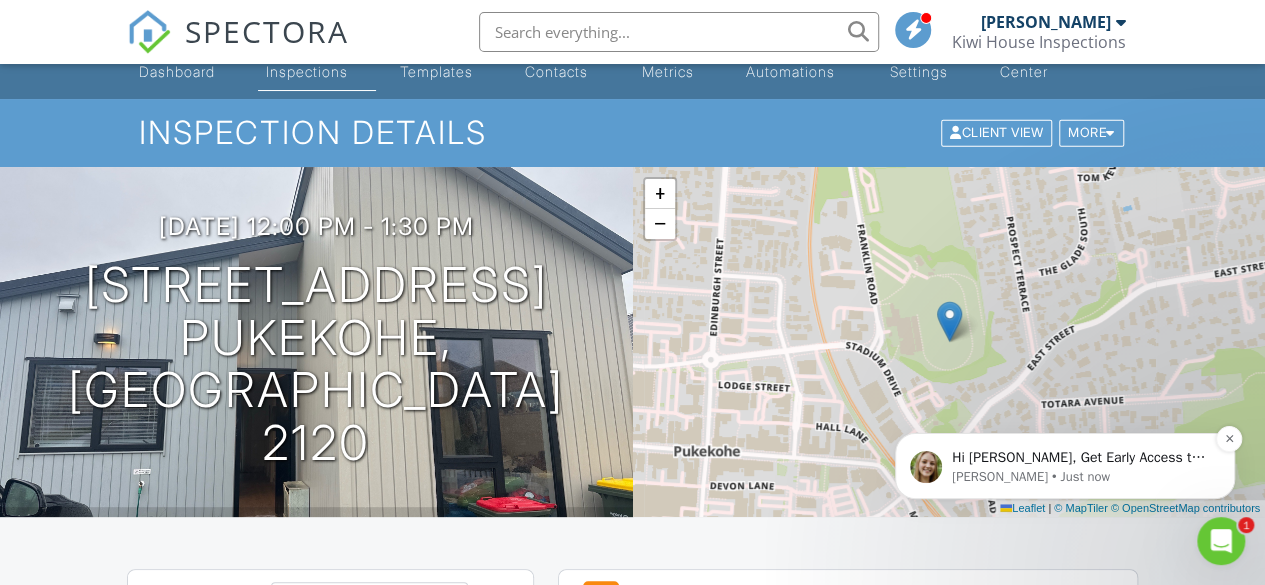 click on "Megan • Just now" at bounding box center (1081, 477) 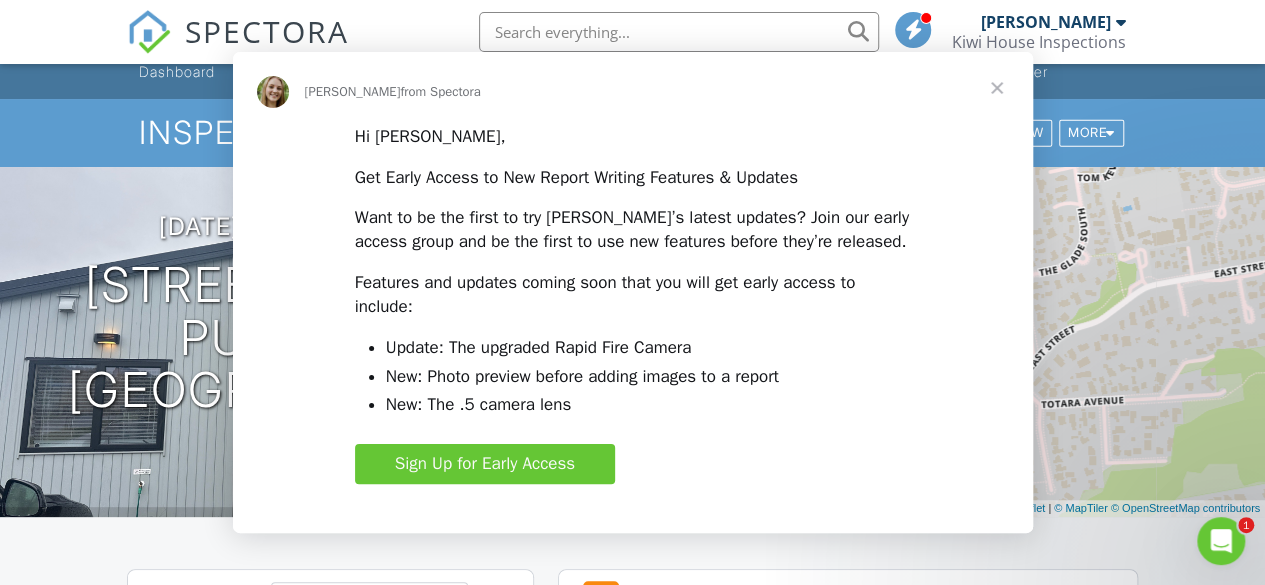 scroll, scrollTop: 0, scrollLeft: 0, axis: both 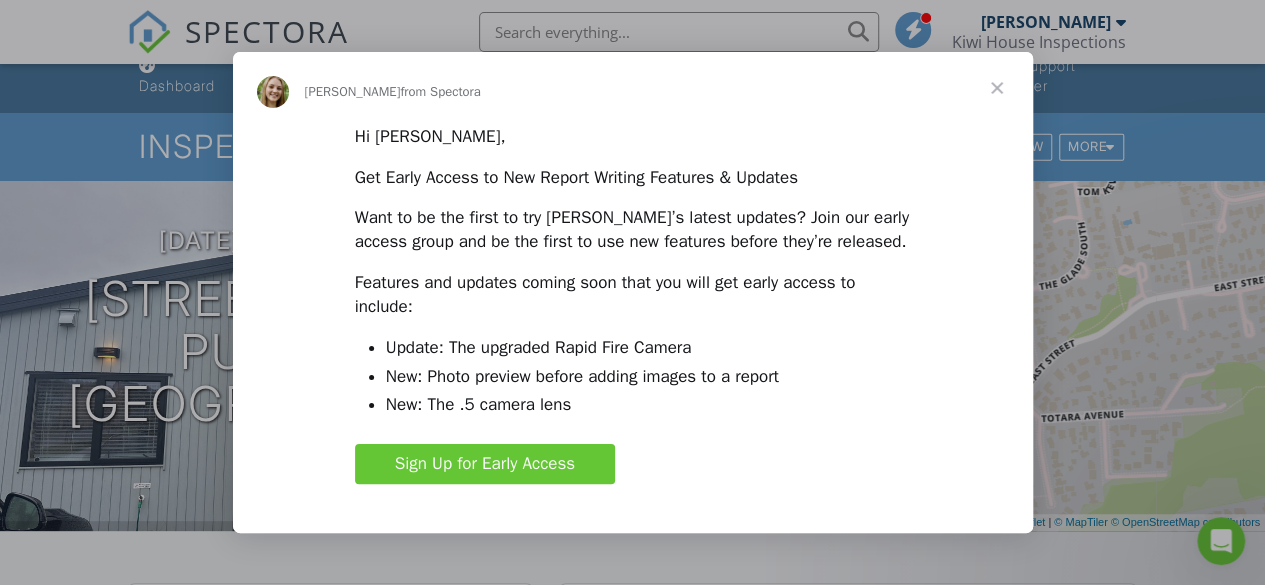 click at bounding box center [997, 88] 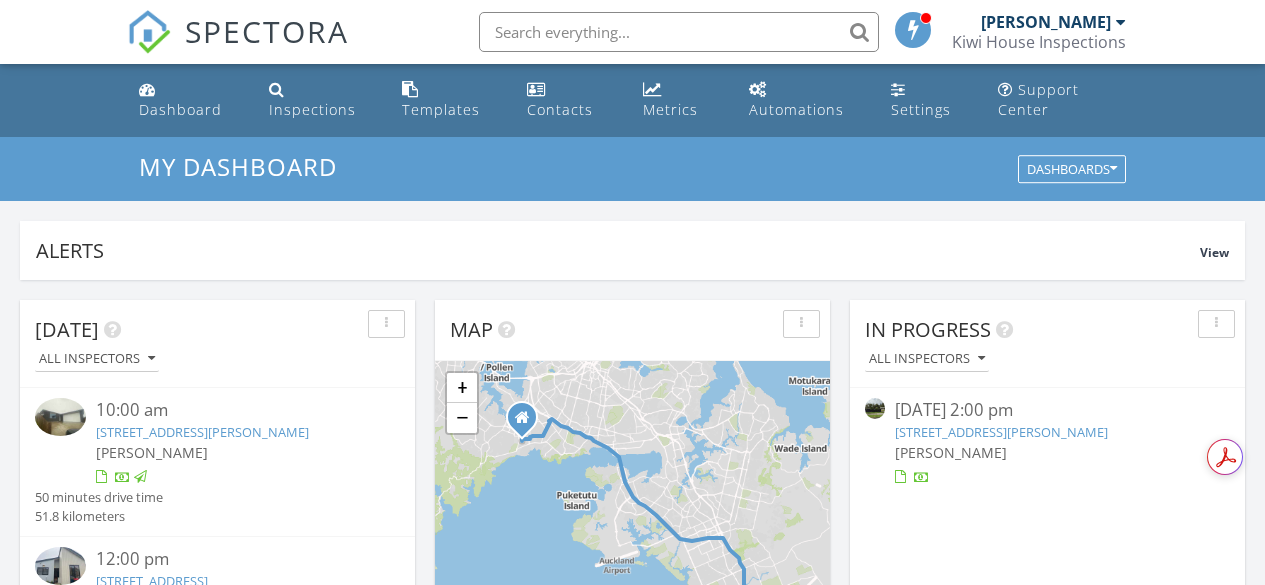 scroll, scrollTop: 0, scrollLeft: 0, axis: both 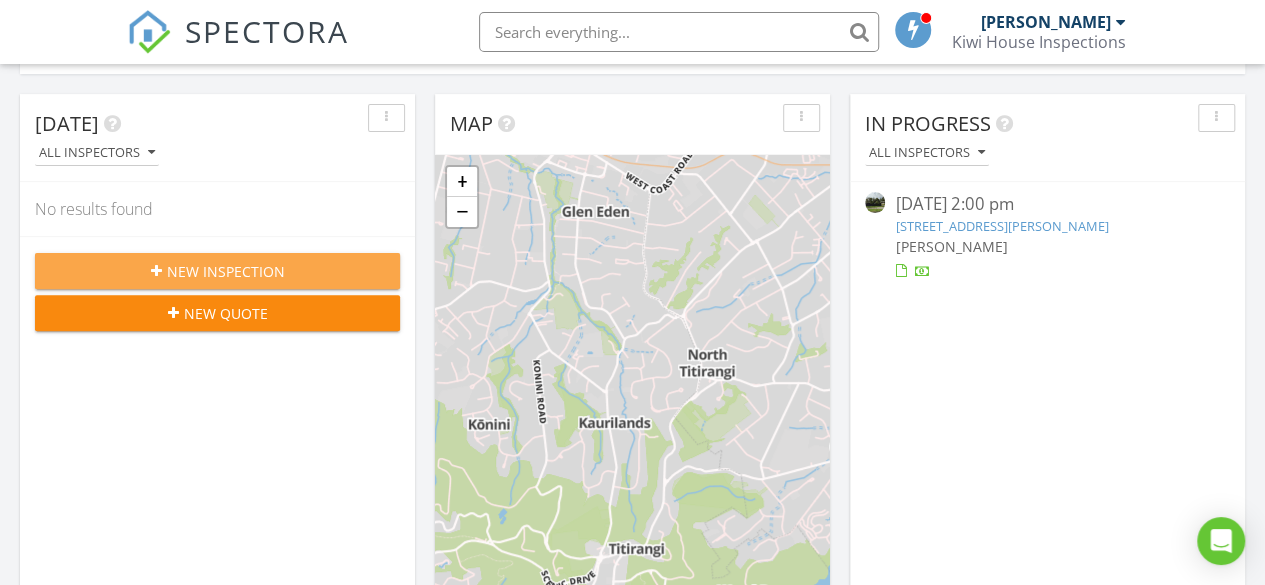 click on "New Inspection" at bounding box center (226, 271) 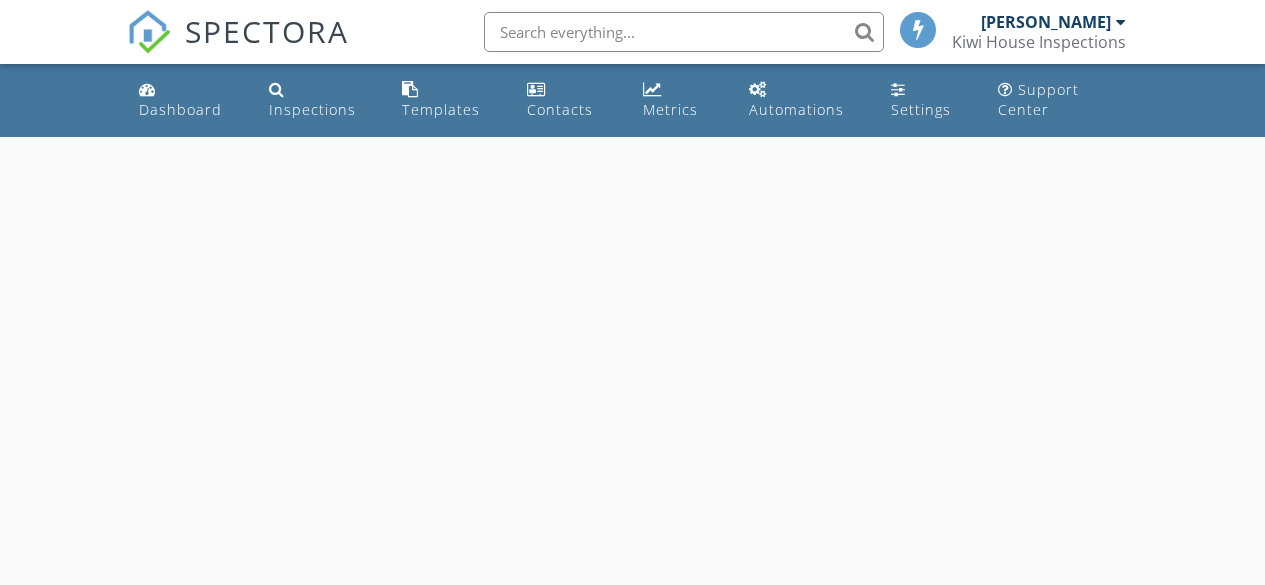 scroll, scrollTop: 0, scrollLeft: 0, axis: both 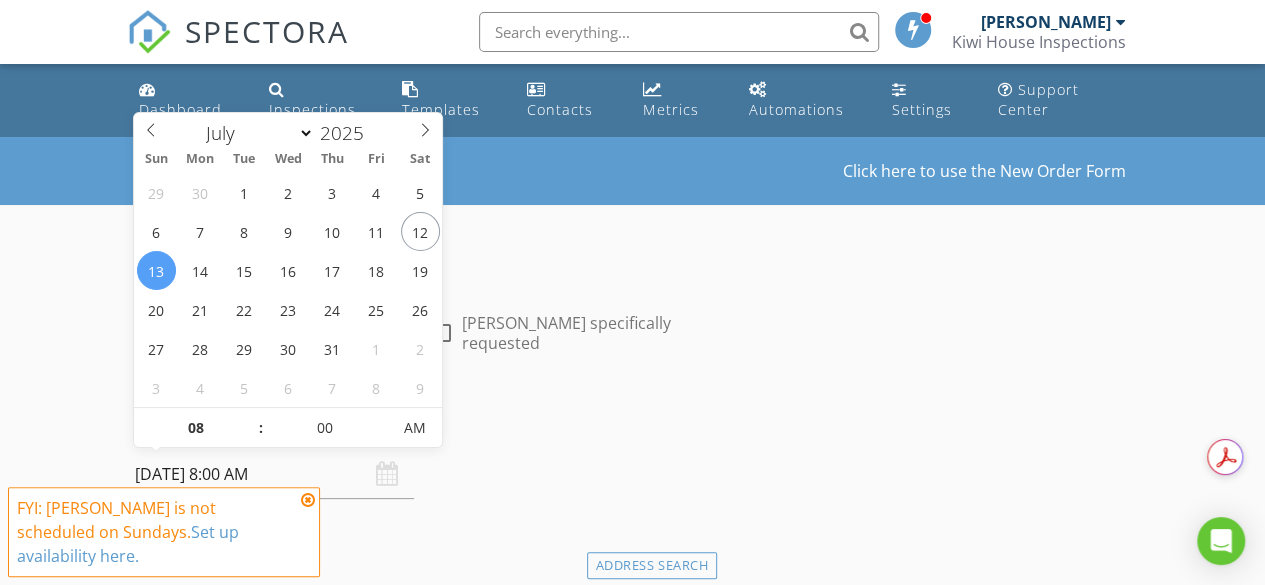 click on "[DATE] 8:00 AM" at bounding box center (274, 474) 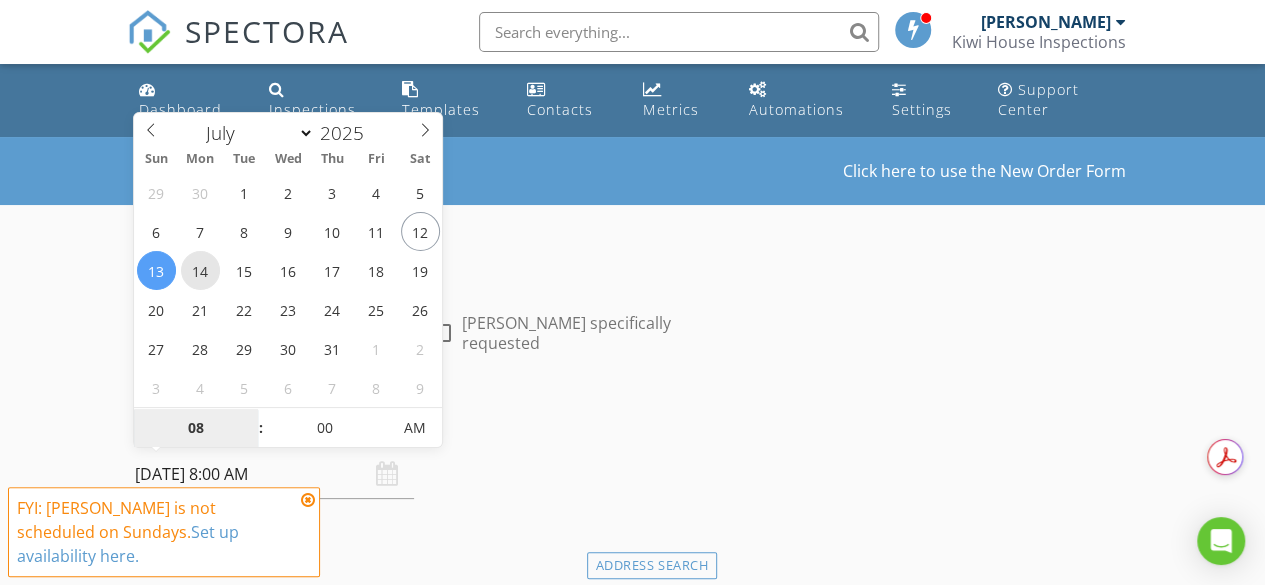 type on "[DATE] 8:00 AM" 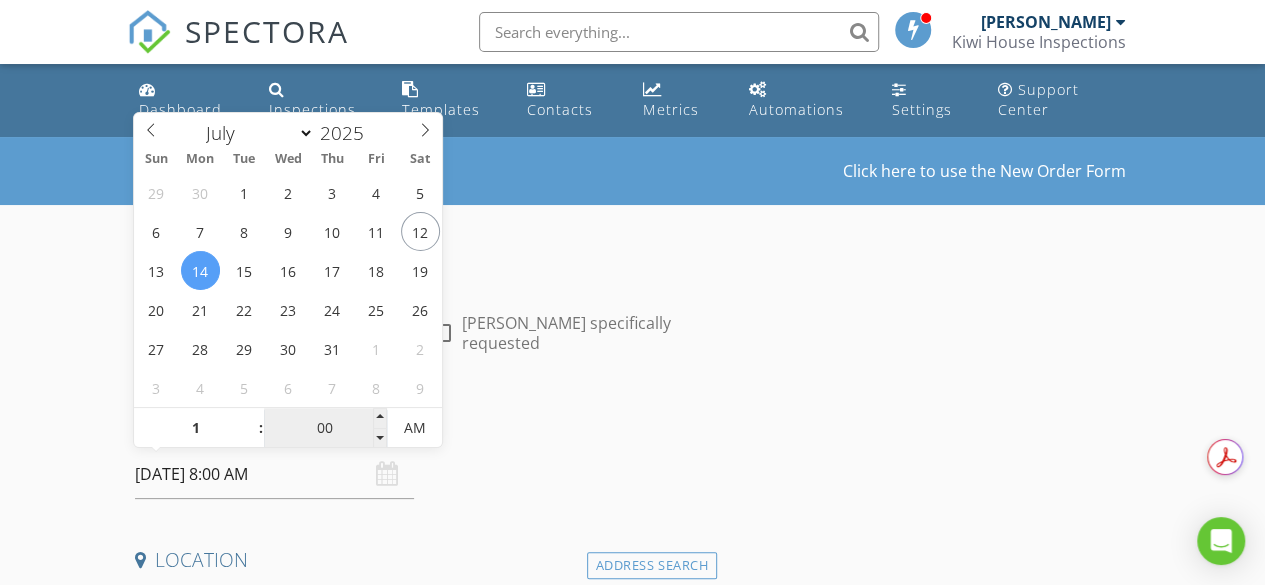 type on "01" 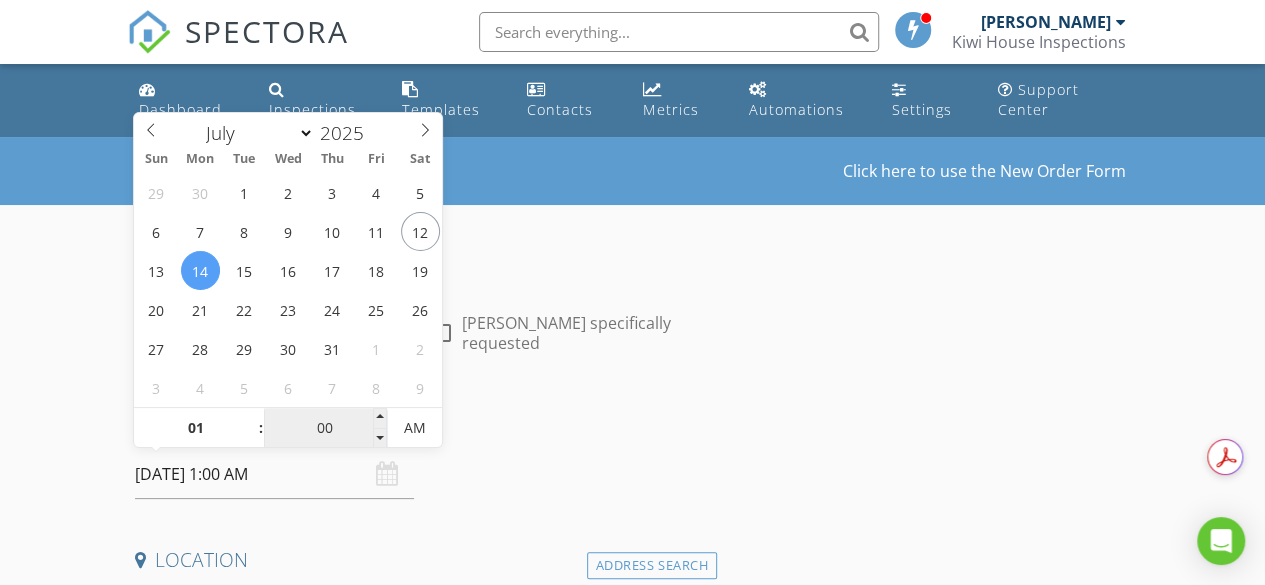 click on "00" at bounding box center [325, 429] 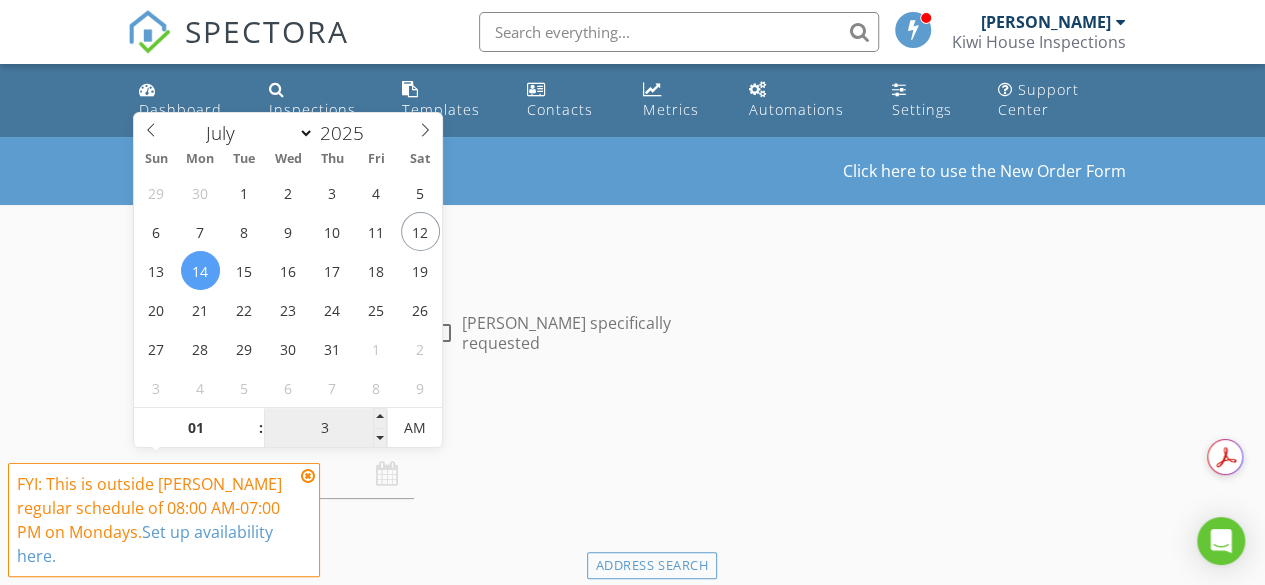 type on "30" 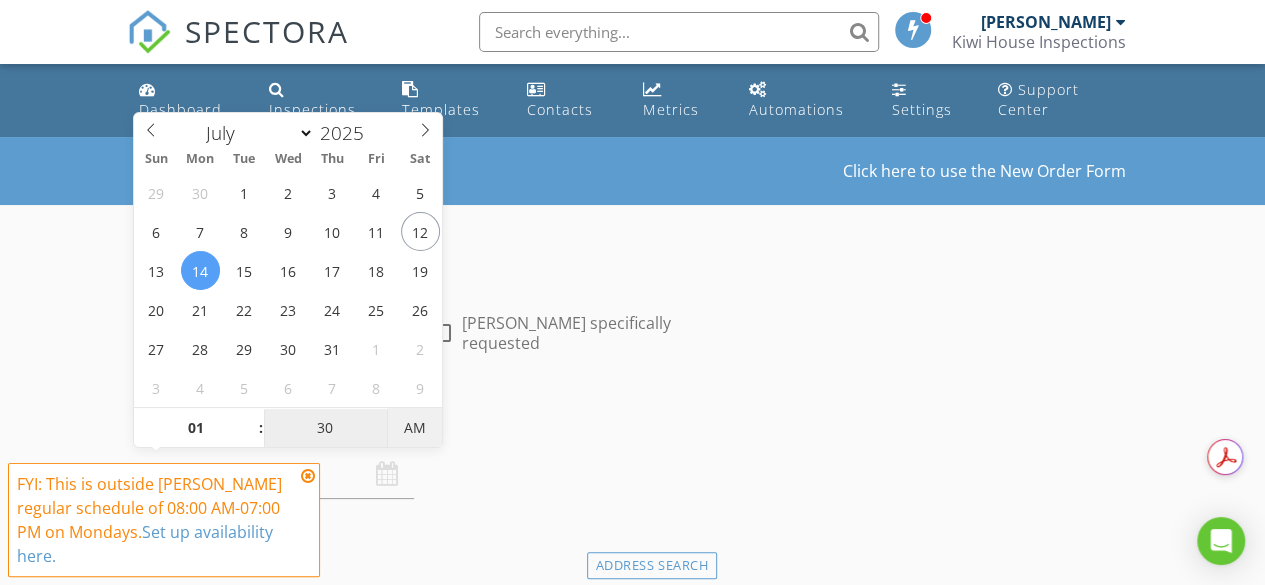 type on "14/07/2025 1:30 PM" 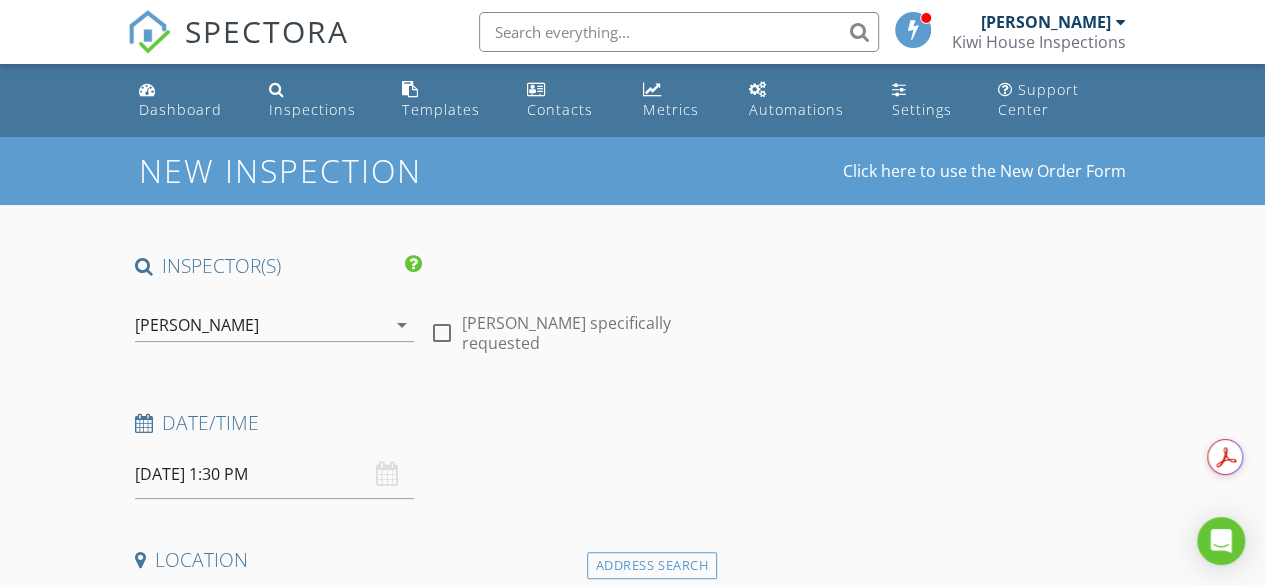 click on "Date/Time
14/07/2025 1:30 PM" at bounding box center [422, 454] 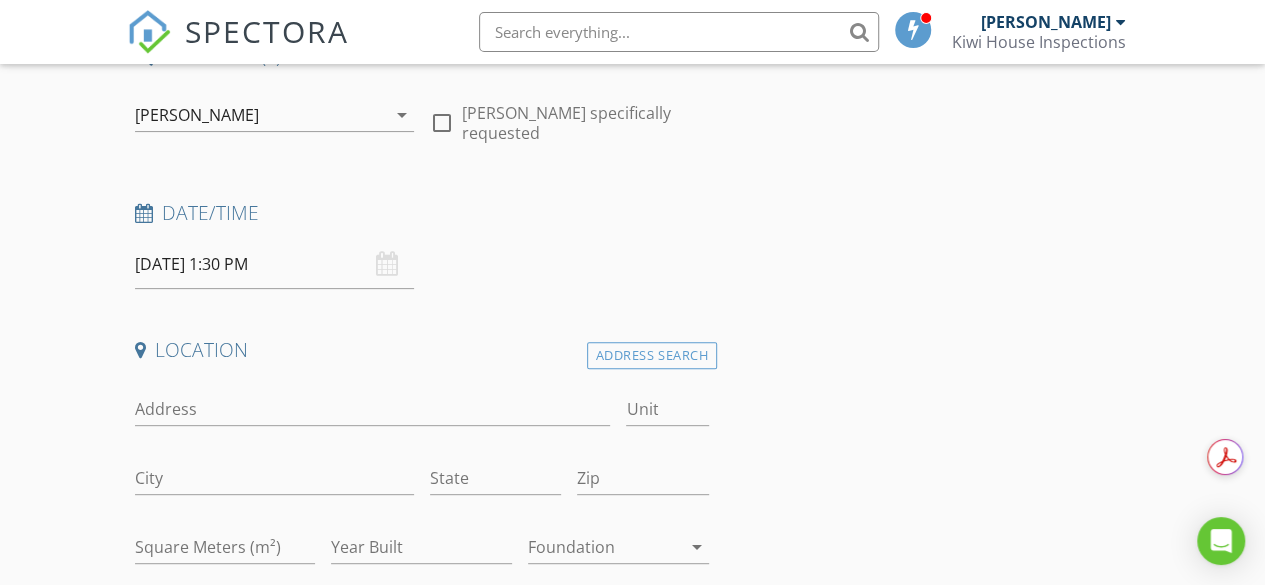 scroll, scrollTop: 213, scrollLeft: 0, axis: vertical 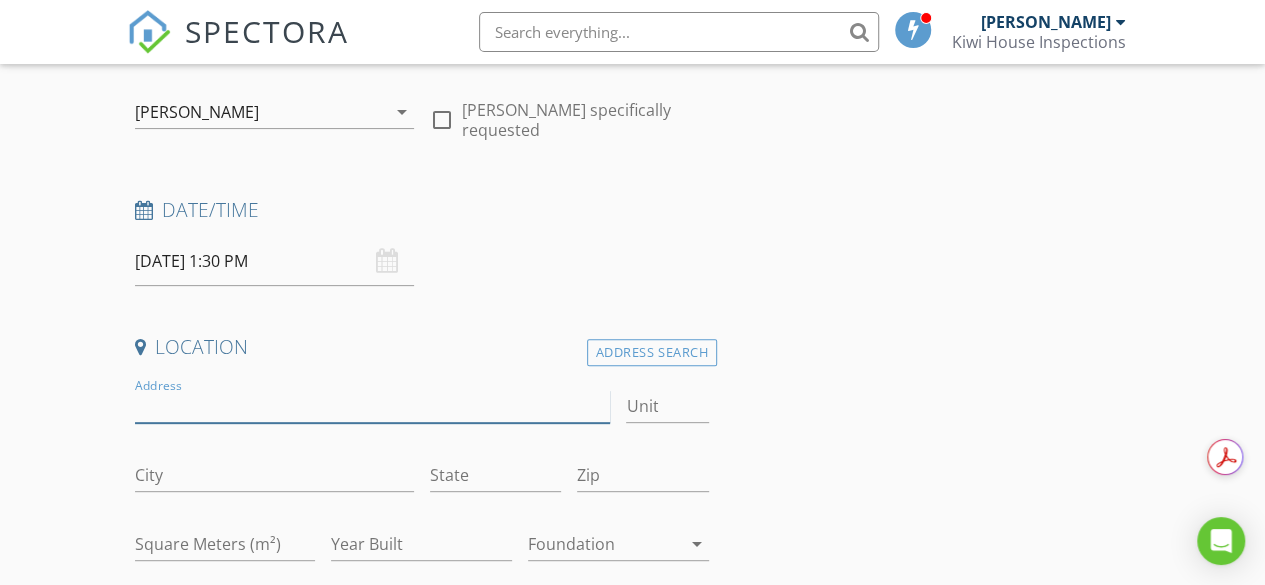 click on "Address" at bounding box center [373, 406] 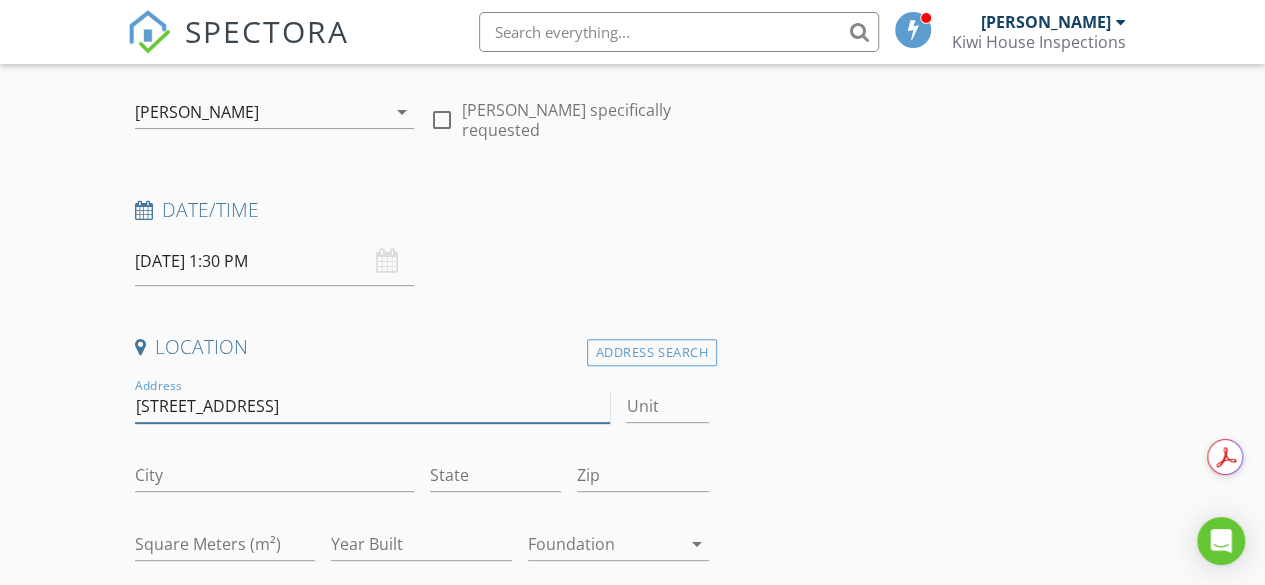 type on "16D Balgowan Terrace" 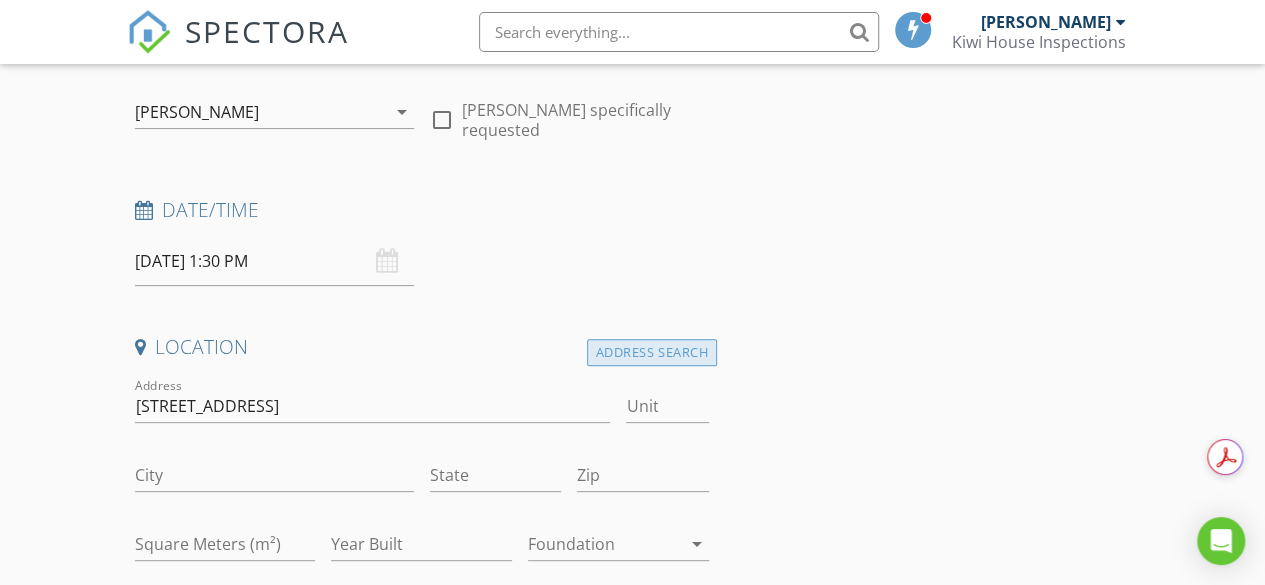 click on "Address Search" at bounding box center [652, 352] 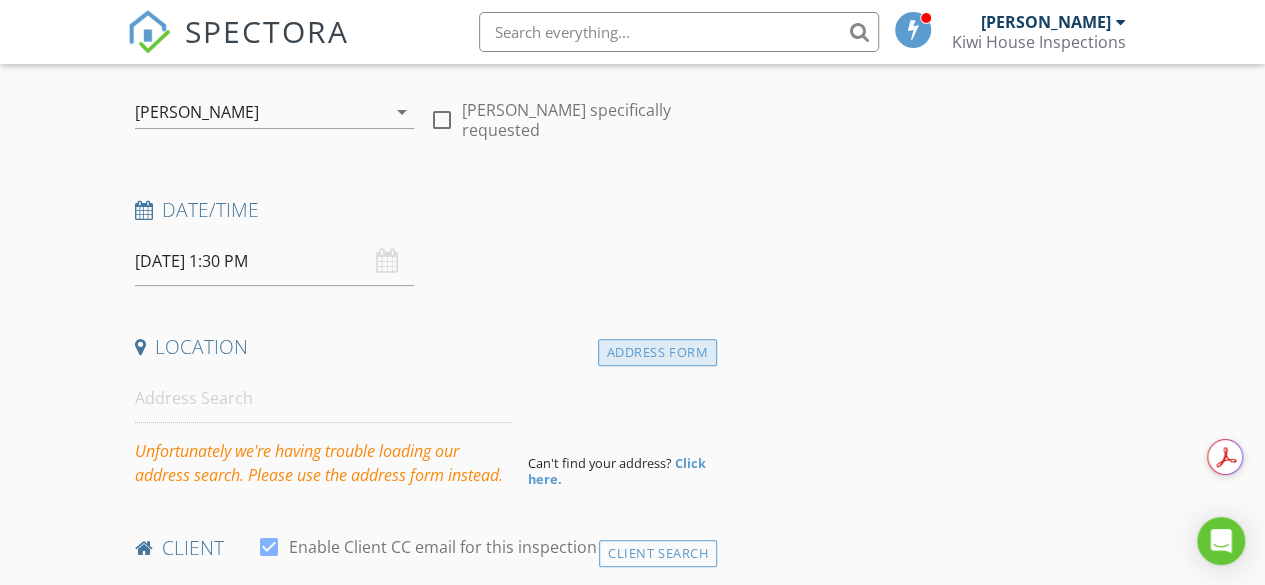 click on "Address Form" at bounding box center (657, 352) 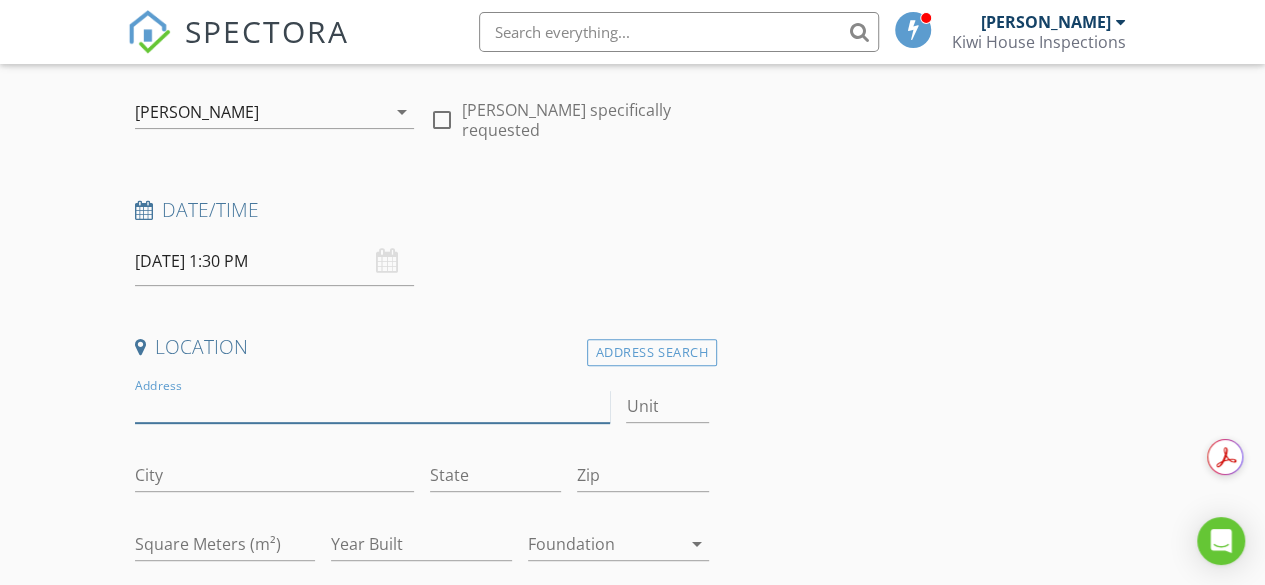 click on "Address" at bounding box center (373, 406) 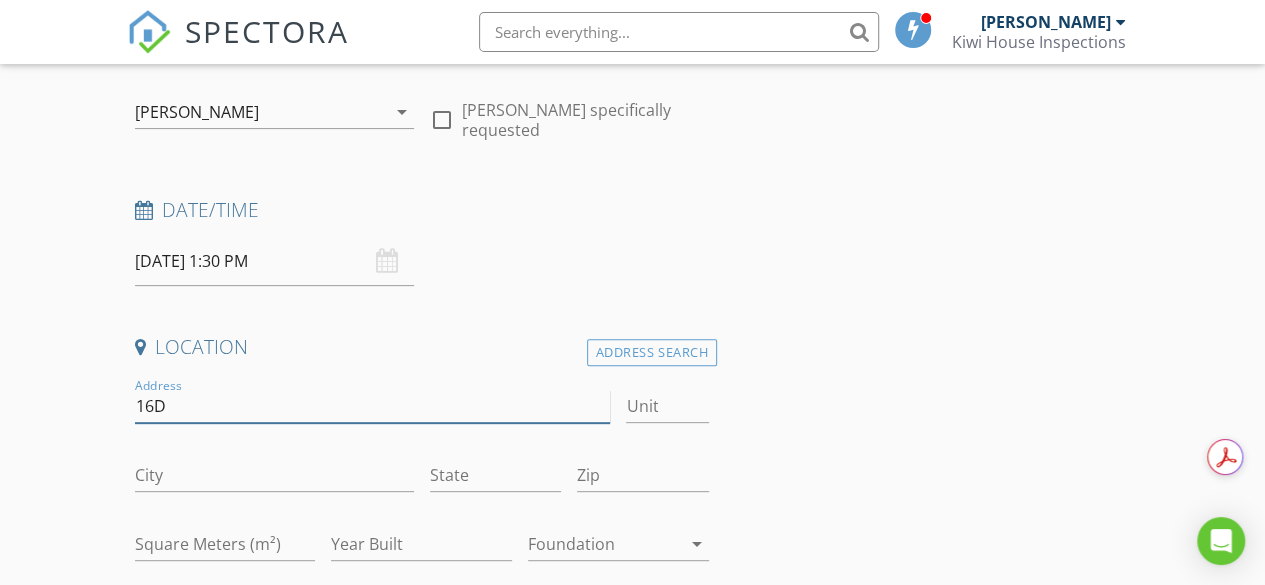 type on "[STREET_ADDRESS]" 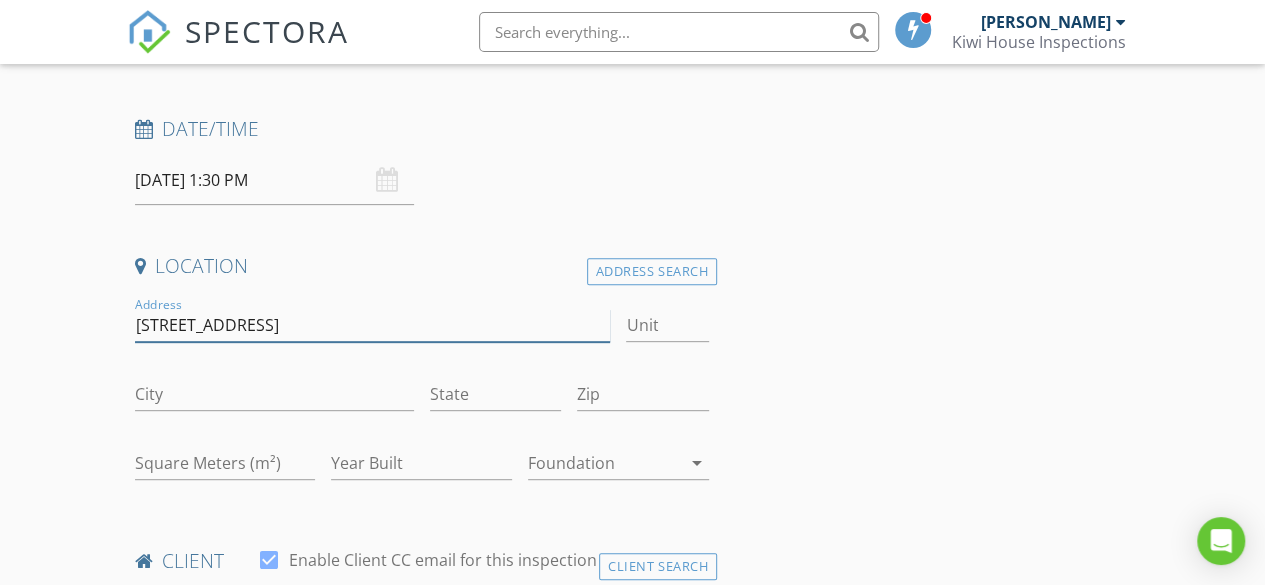 scroll, scrollTop: 295, scrollLeft: 0, axis: vertical 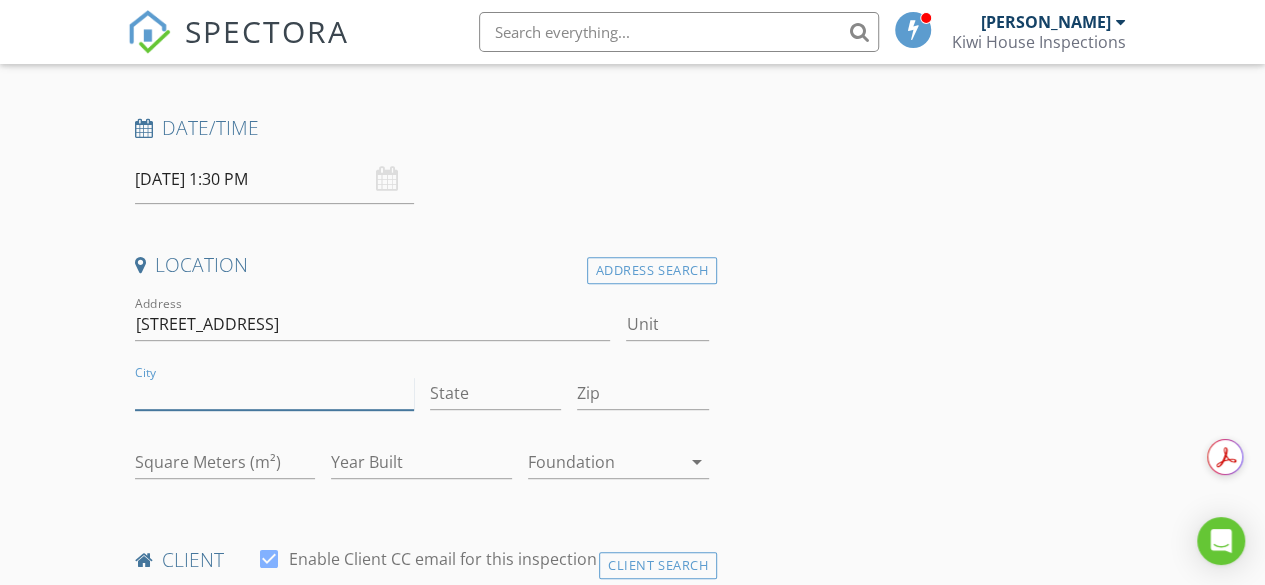 click on "City" at bounding box center [274, 393] 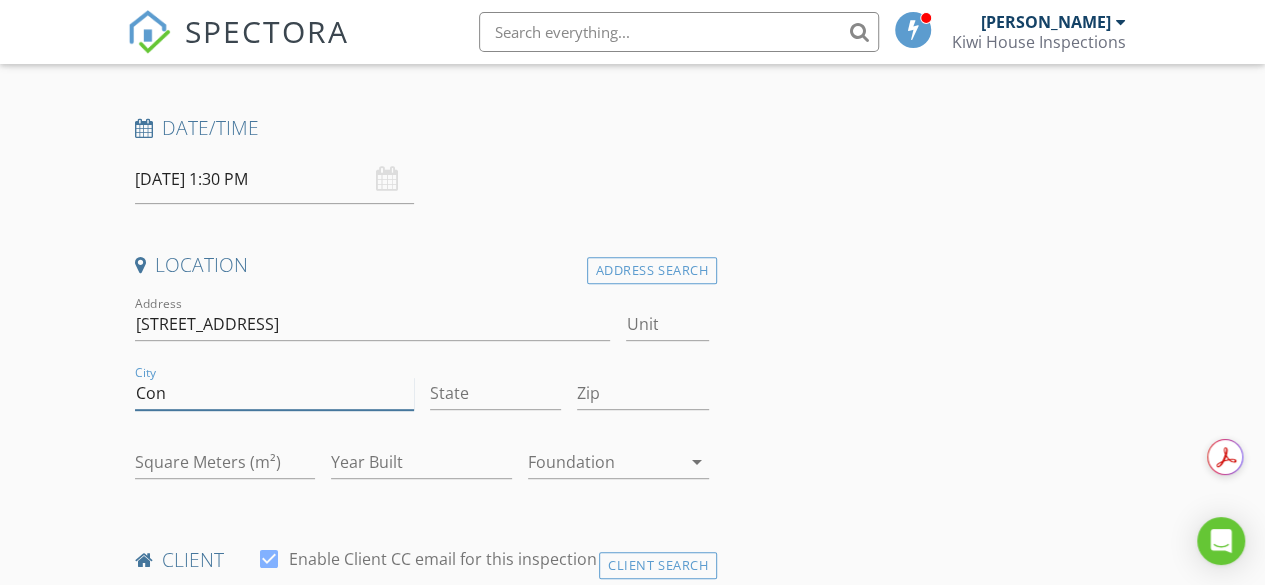 type on "Conifer Grove" 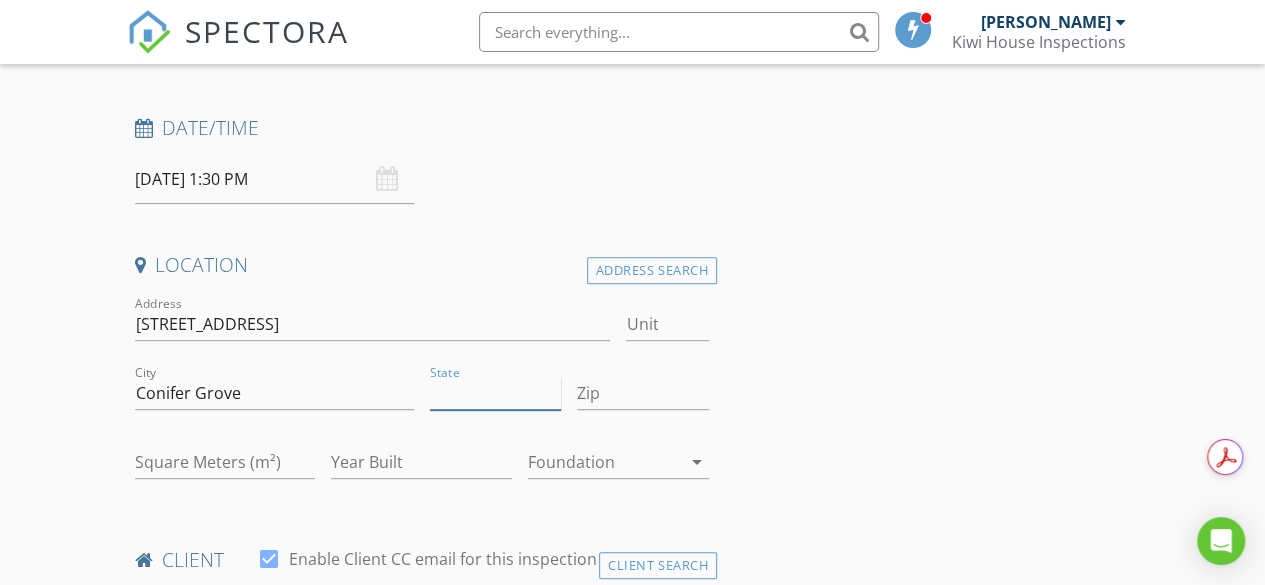 click on "State" at bounding box center (496, 393) 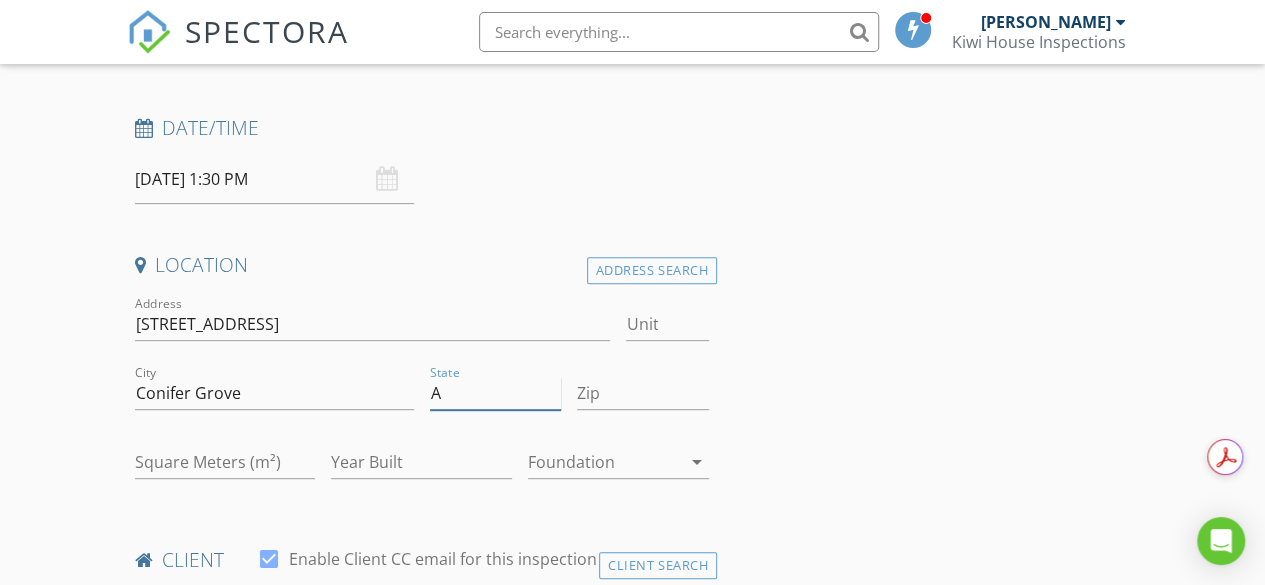 type on "[GEOGRAPHIC_DATA]" 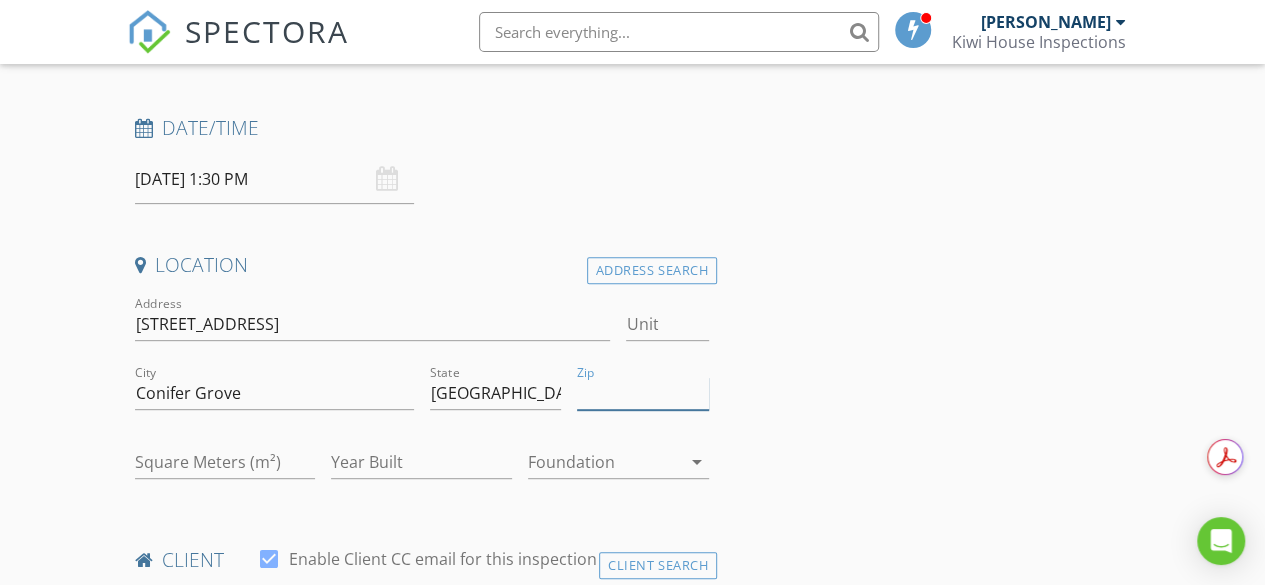 click on "Zip" at bounding box center (643, 393) 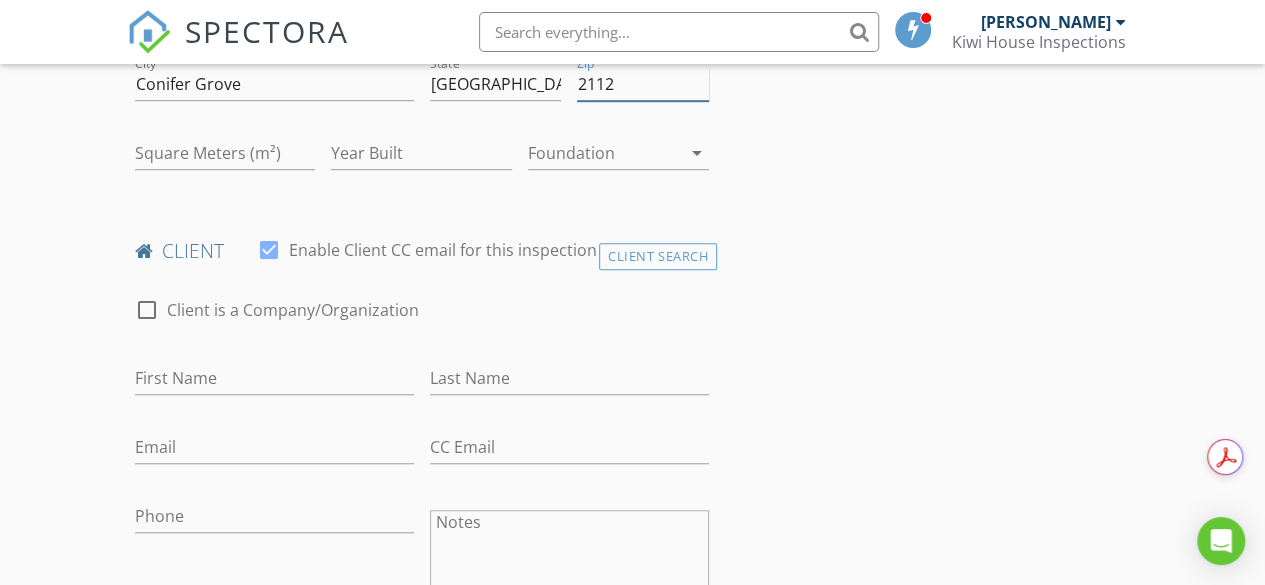 scroll, scrollTop: 610, scrollLeft: 0, axis: vertical 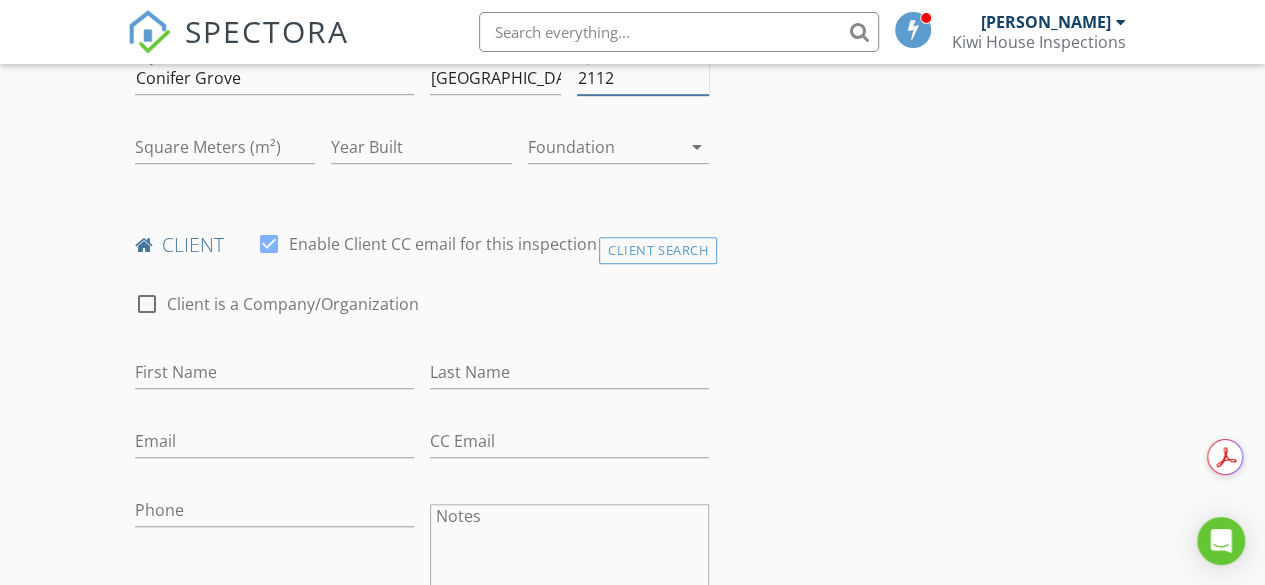 type on "2112" 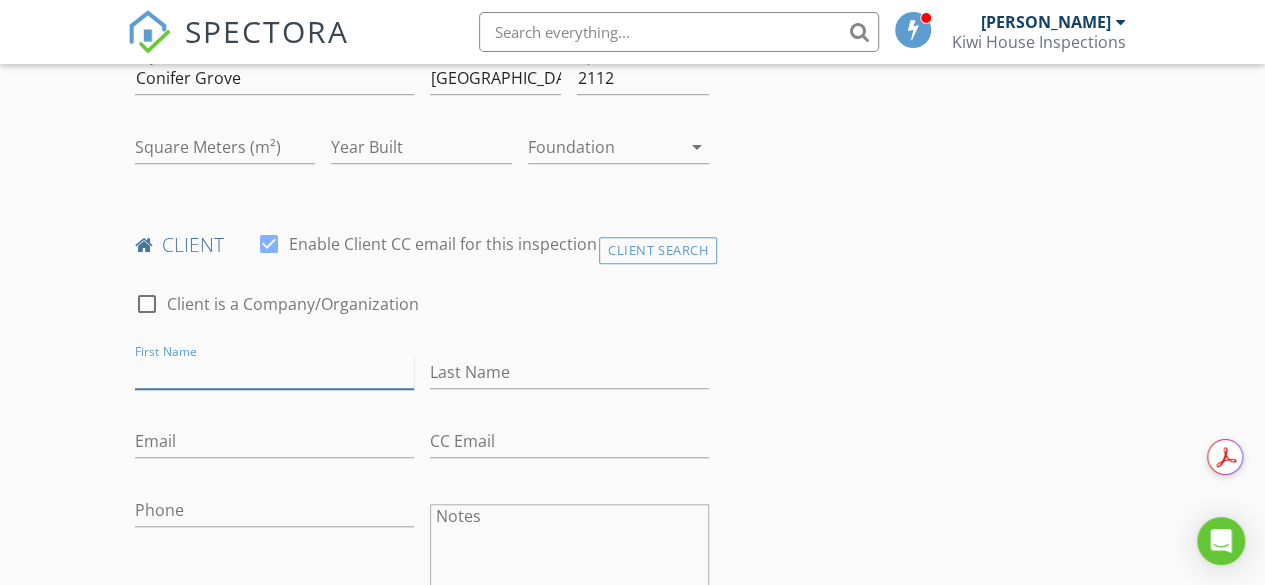 click on "First Name" at bounding box center (274, 372) 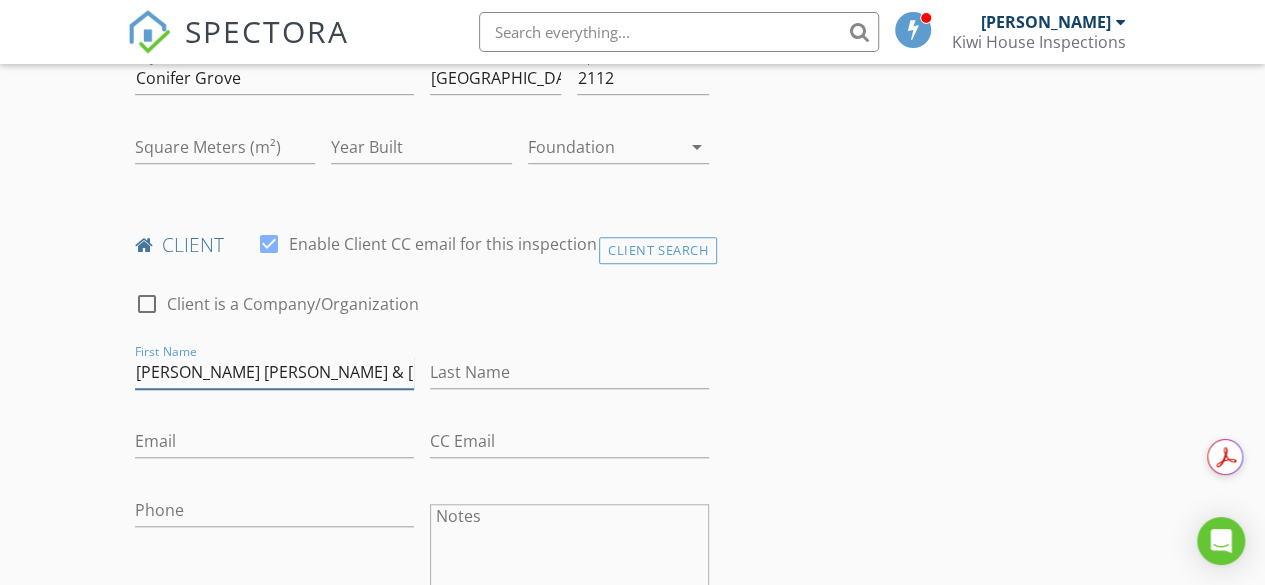 scroll, scrollTop: 0, scrollLeft: 128, axis: horizontal 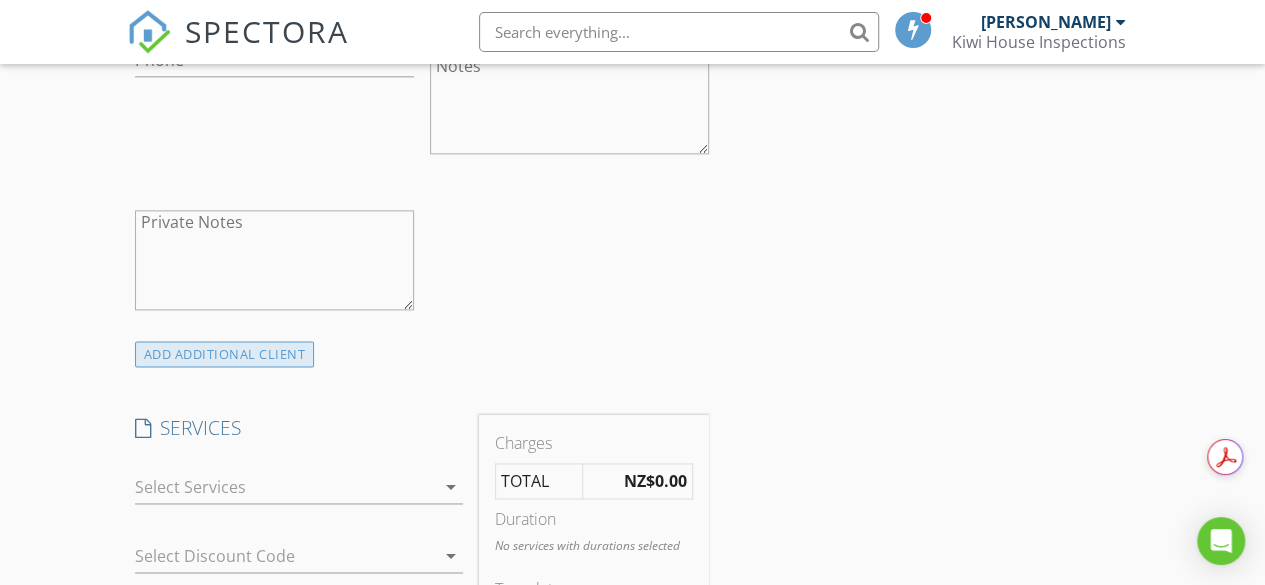 type on "Mihir Nirmalsinh Chudasma & Asmita Mihir Chudasma" 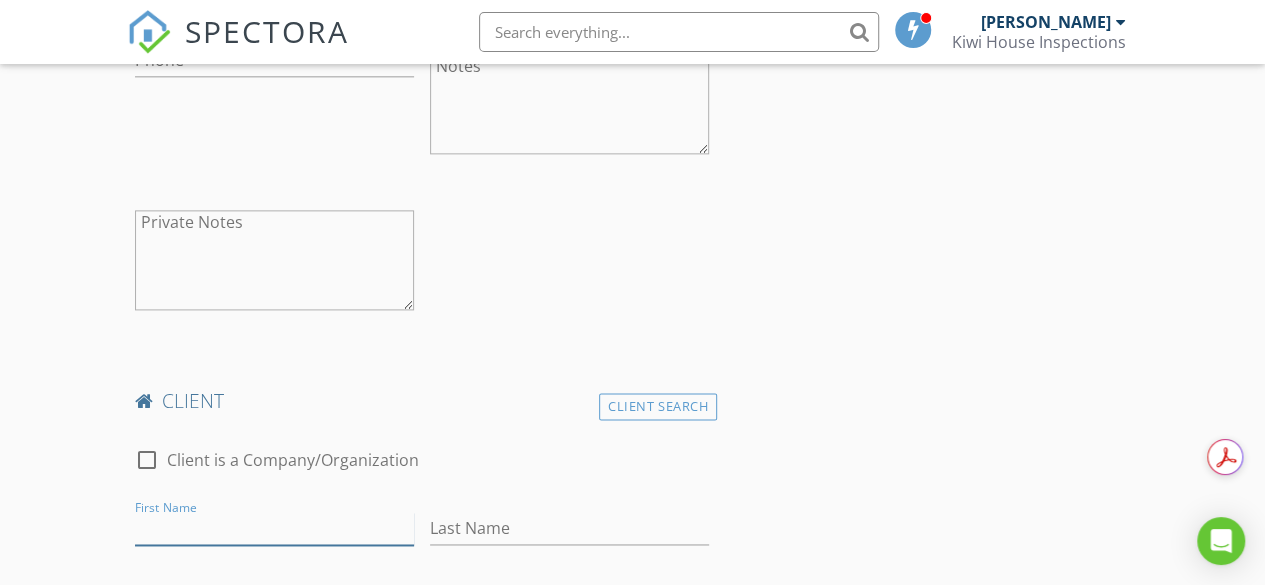 click on "First Name" at bounding box center [274, 528] 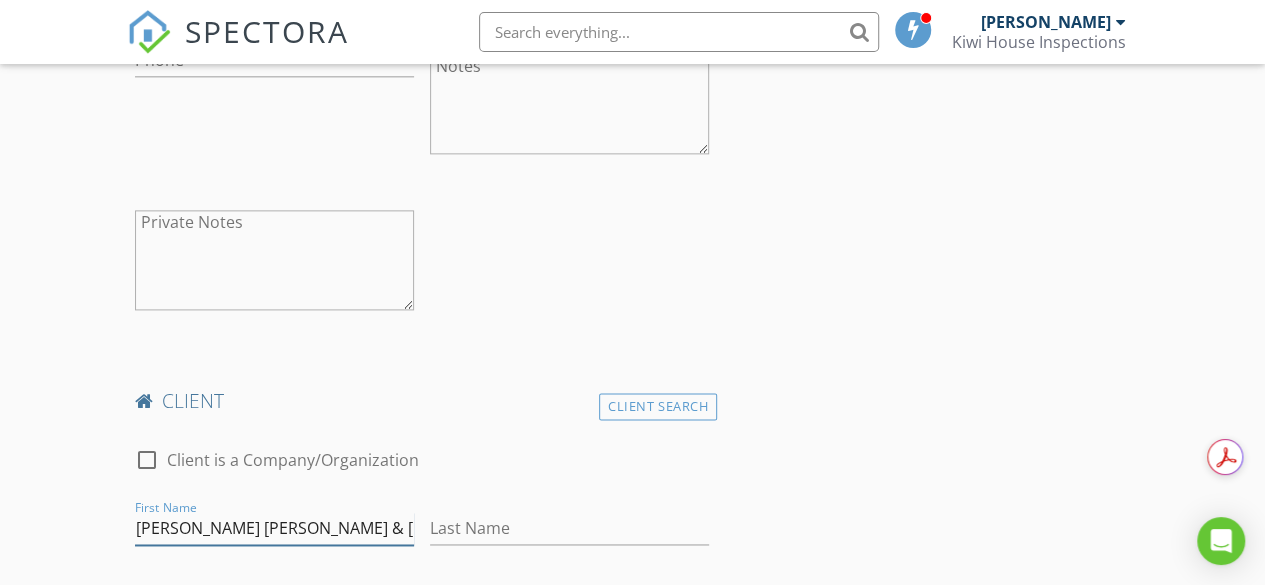 scroll, scrollTop: 0, scrollLeft: 128, axis: horizontal 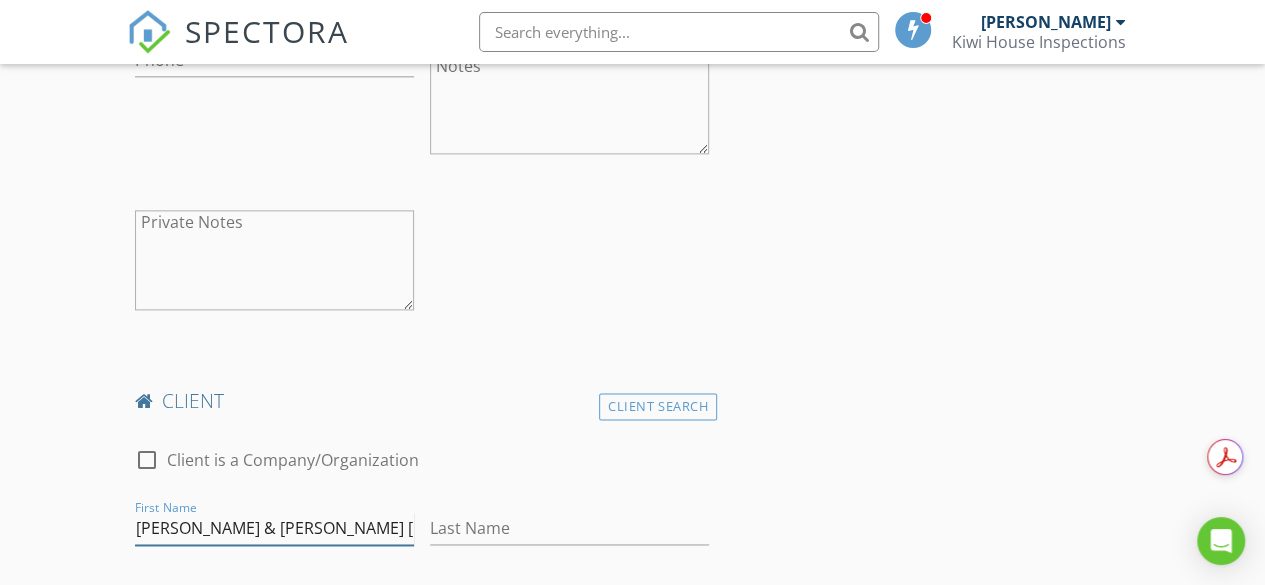 click on "Mihir Nirmalsinh Chudasma & Asmita Mihir Chudasma" at bounding box center (274, 528) 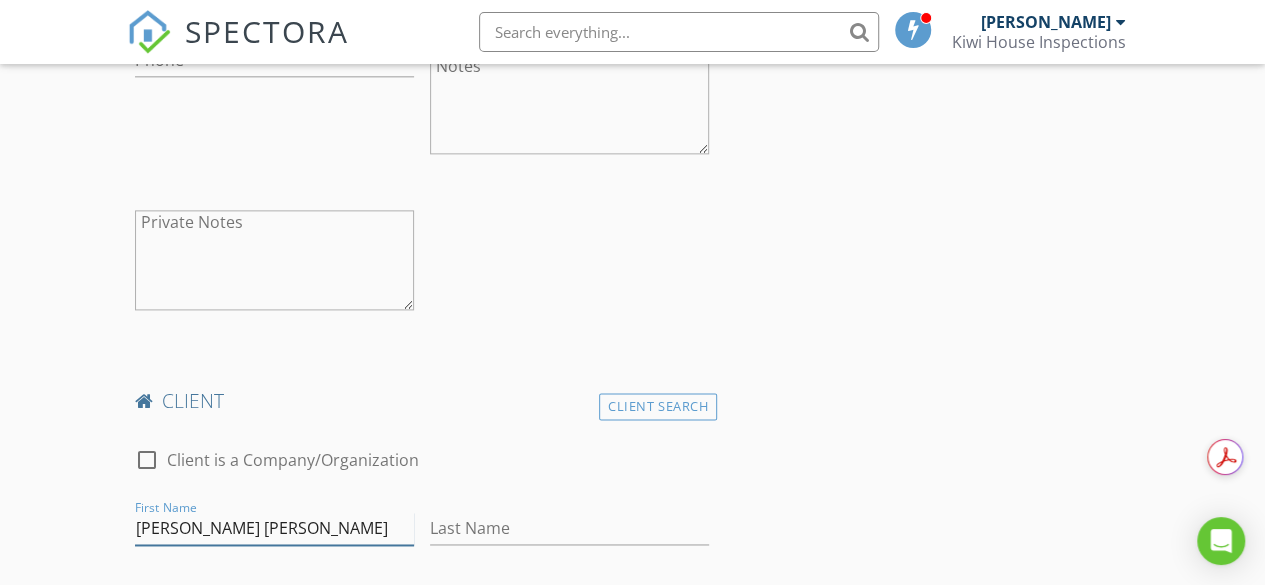 scroll, scrollTop: 0, scrollLeft: 0, axis: both 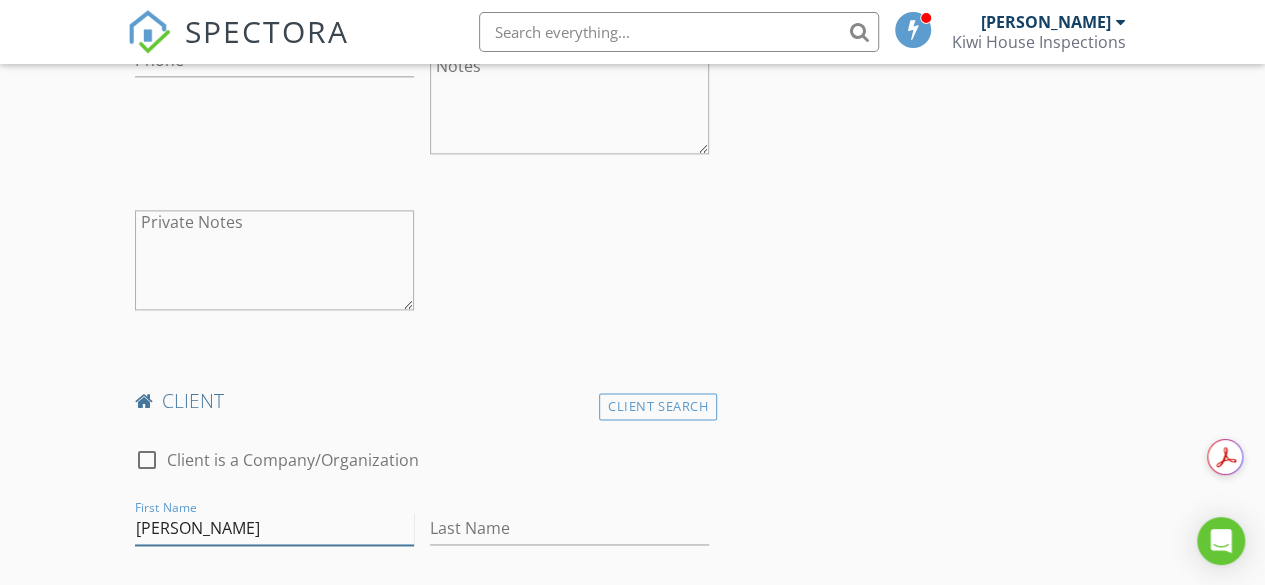 type on "[PERSON_NAME]" 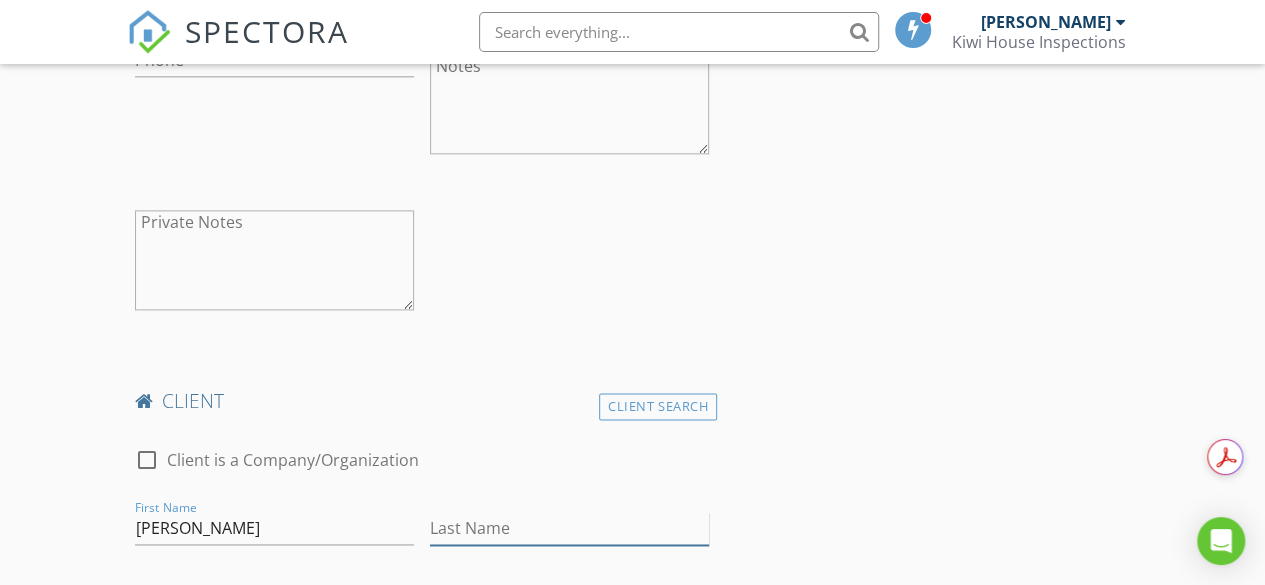 click on "Last Name" at bounding box center [569, 528] 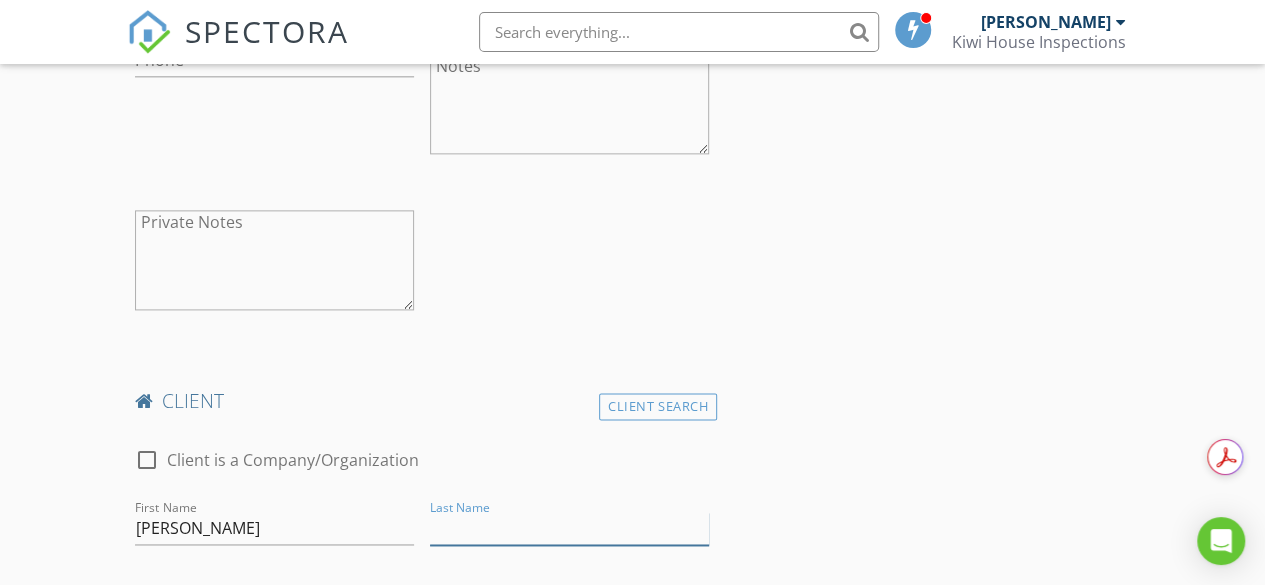 paste on "[PERSON_NAME]" 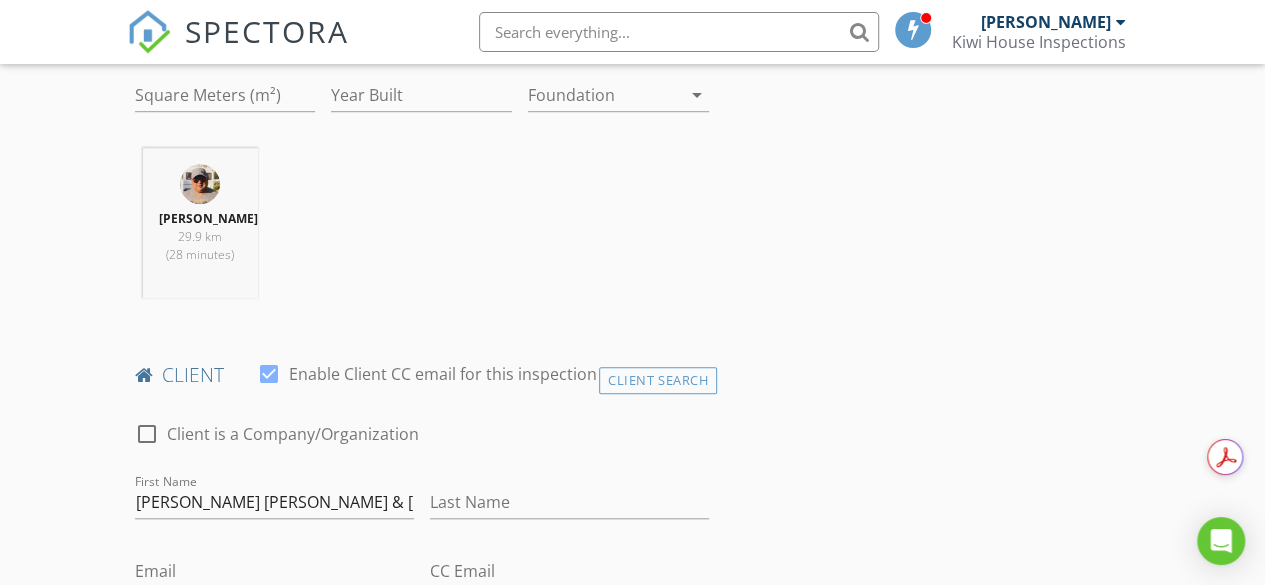 scroll, scrollTop: 720, scrollLeft: 0, axis: vertical 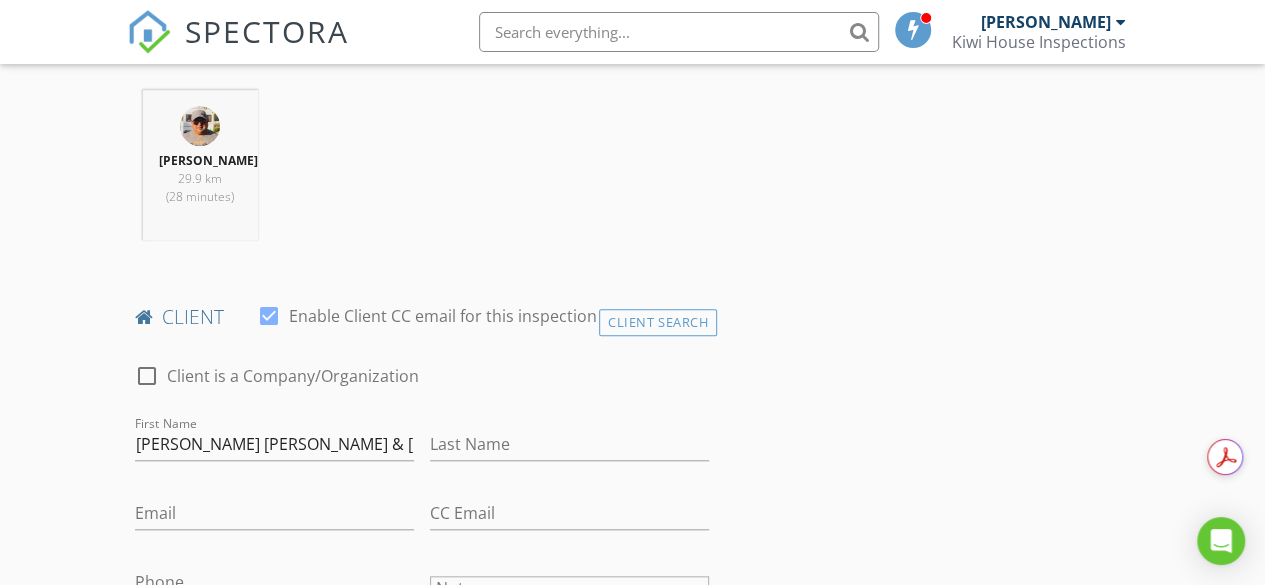 type on "[PERSON_NAME]" 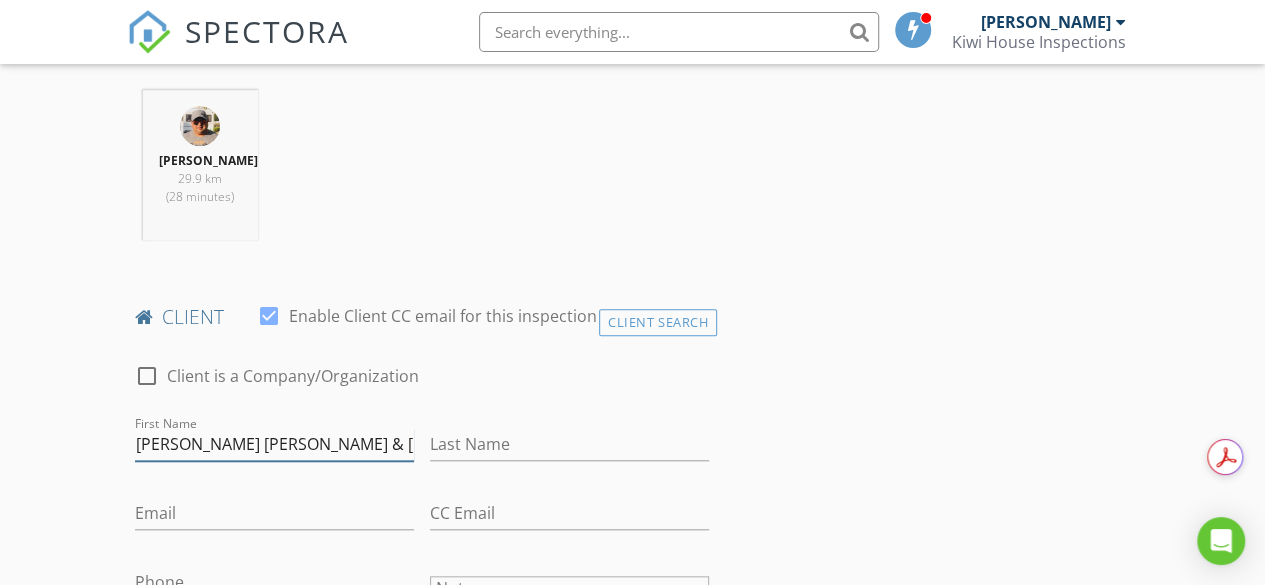 click on "Mihir Nirmalsinh Chudasma & Asmita Mihir Chudasma" at bounding box center [274, 444] 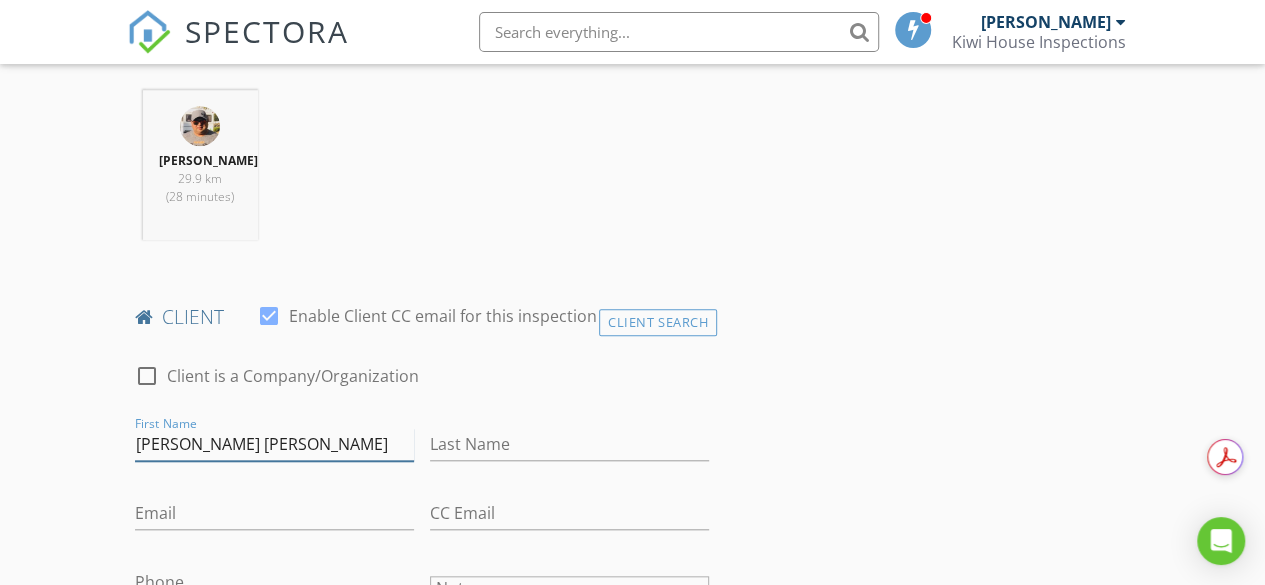 drag, startPoint x: 334, startPoint y: 426, endPoint x: 182, endPoint y: 427, distance: 152.0033 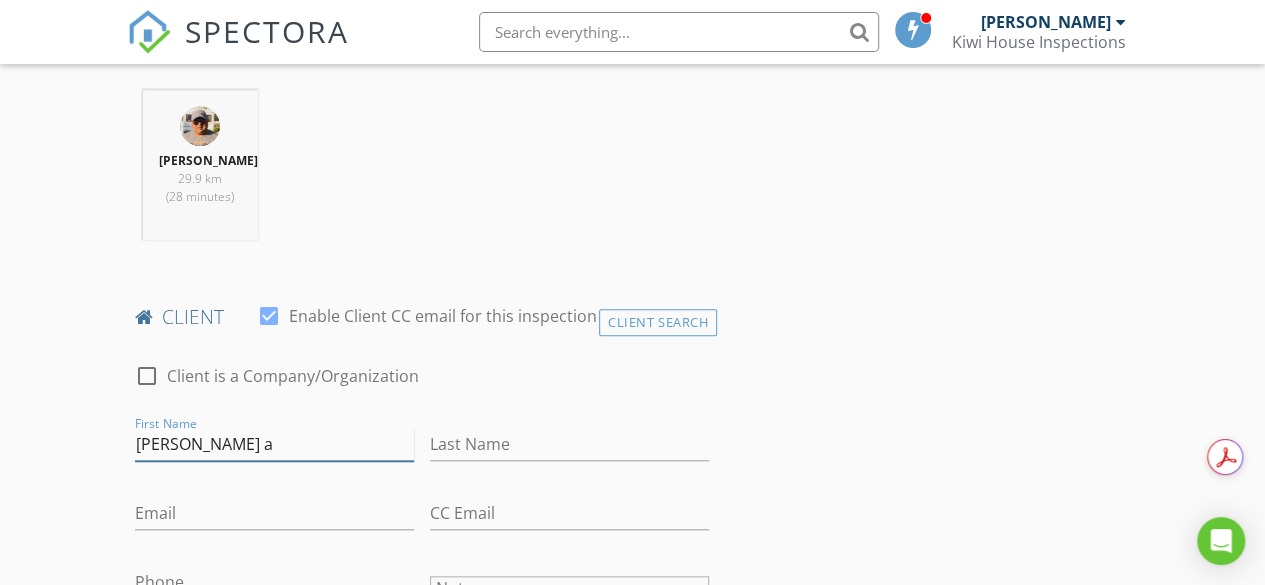 type on "Mihir a" 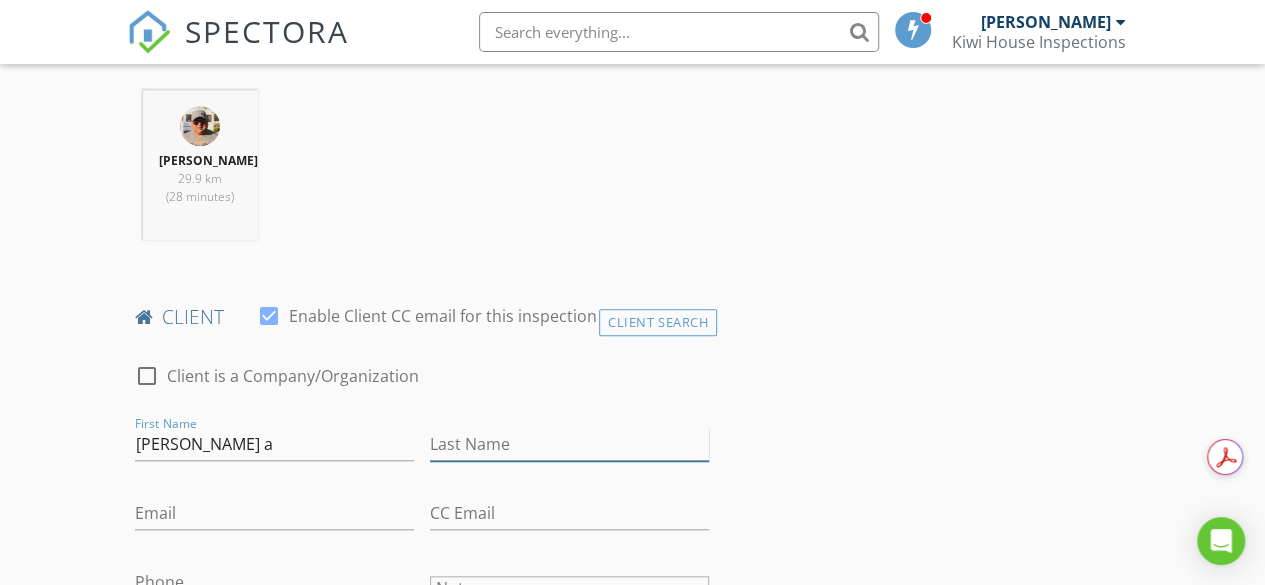 click on "Last Name" at bounding box center (569, 444) 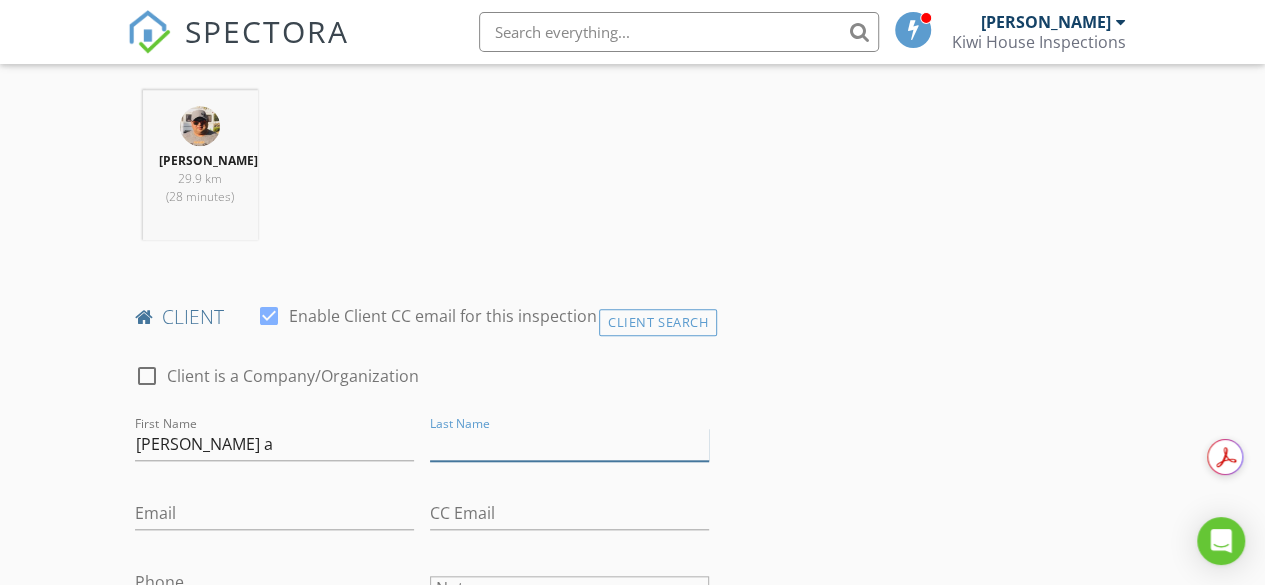 paste on "Nirmalsinh Chudasm" 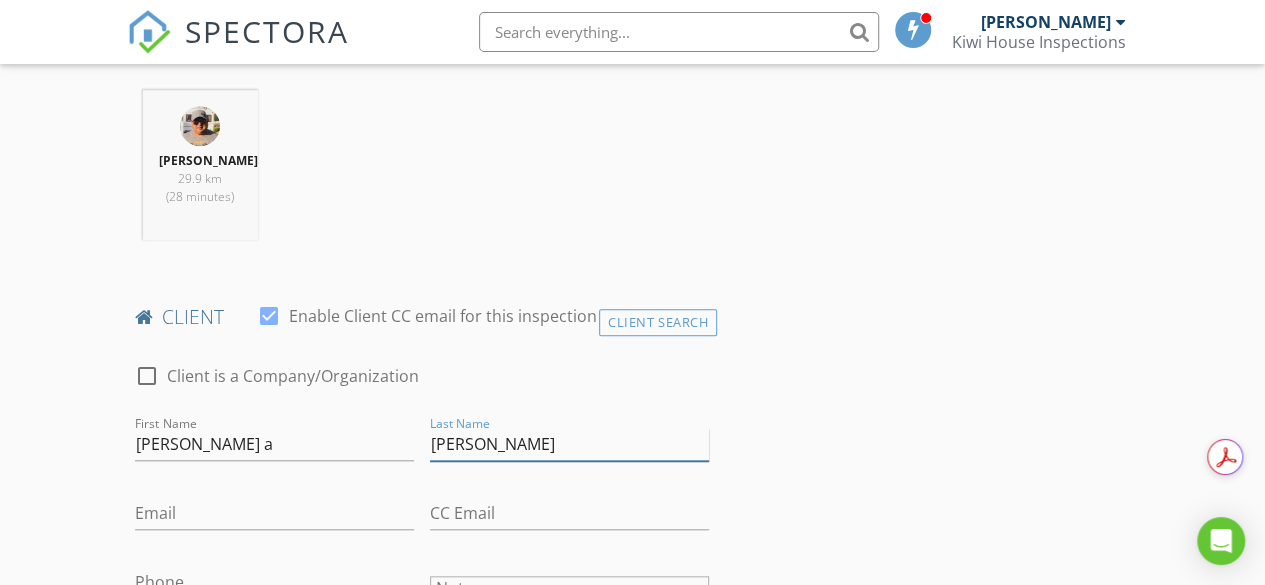 type on "[PERSON_NAME]" 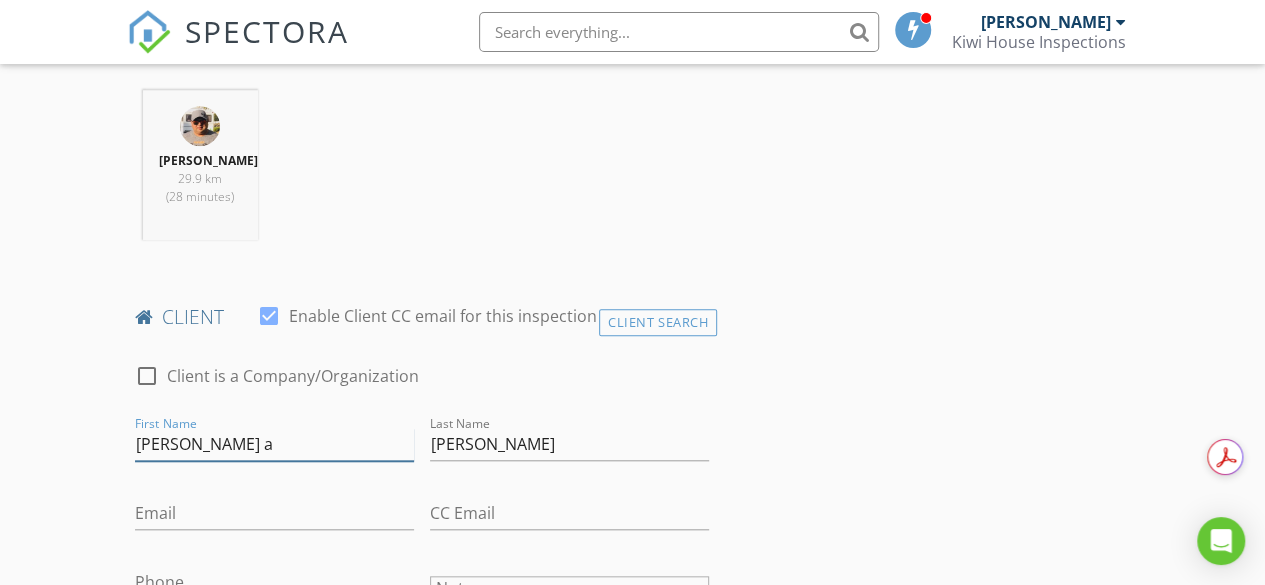 click on "Mihir a" at bounding box center (274, 444) 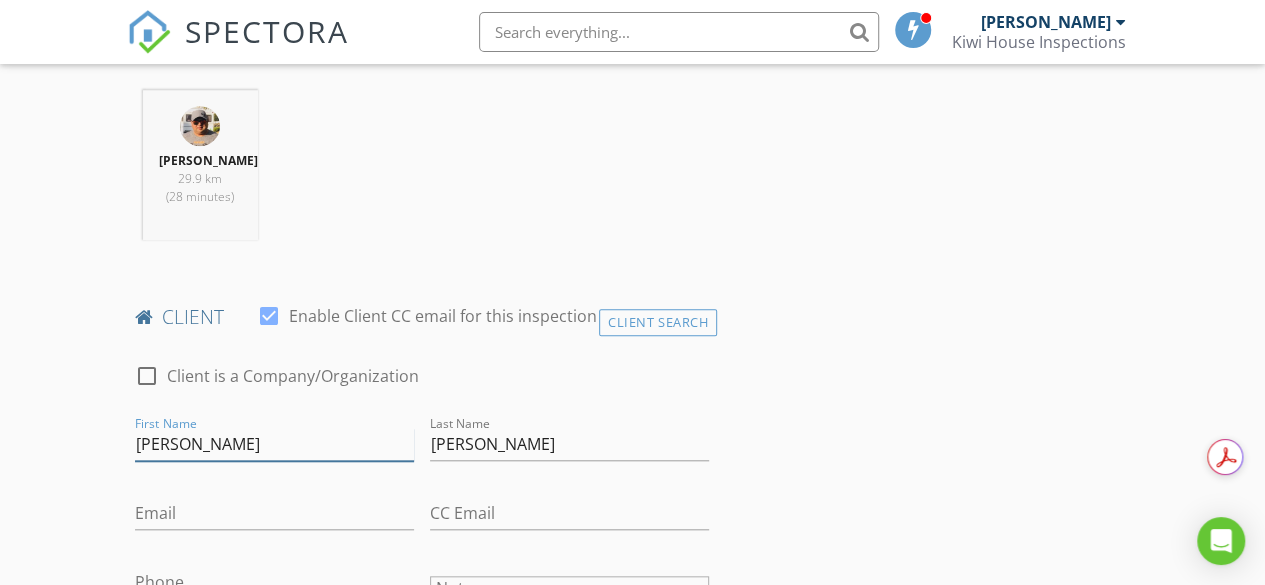 type on "[PERSON_NAME]" 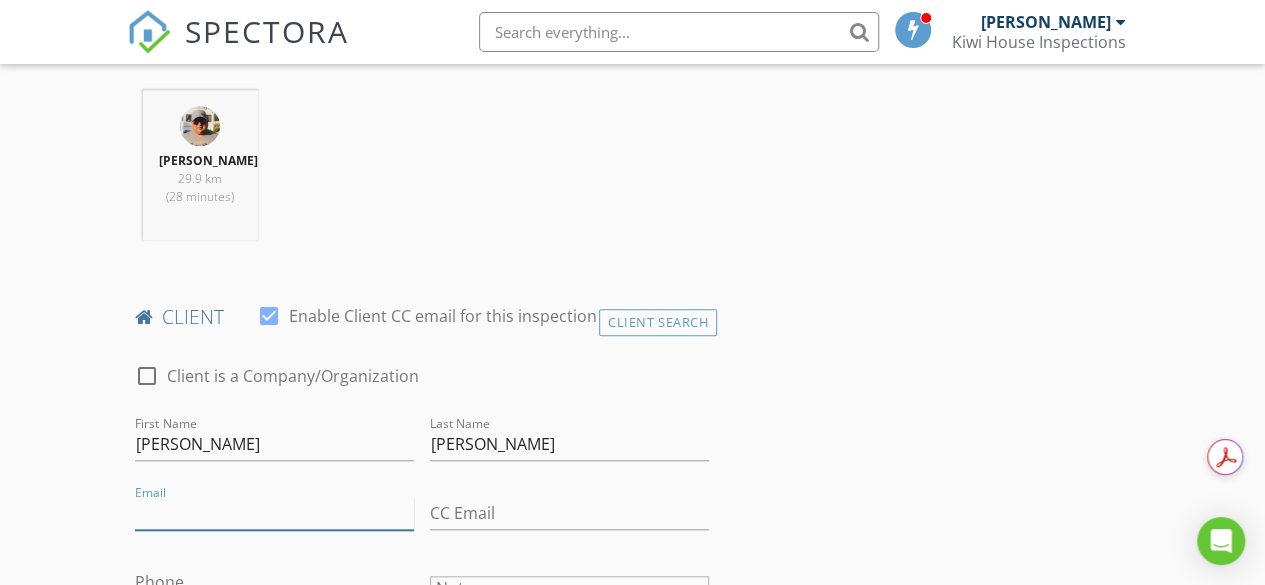 click on "Email" at bounding box center (274, 513) 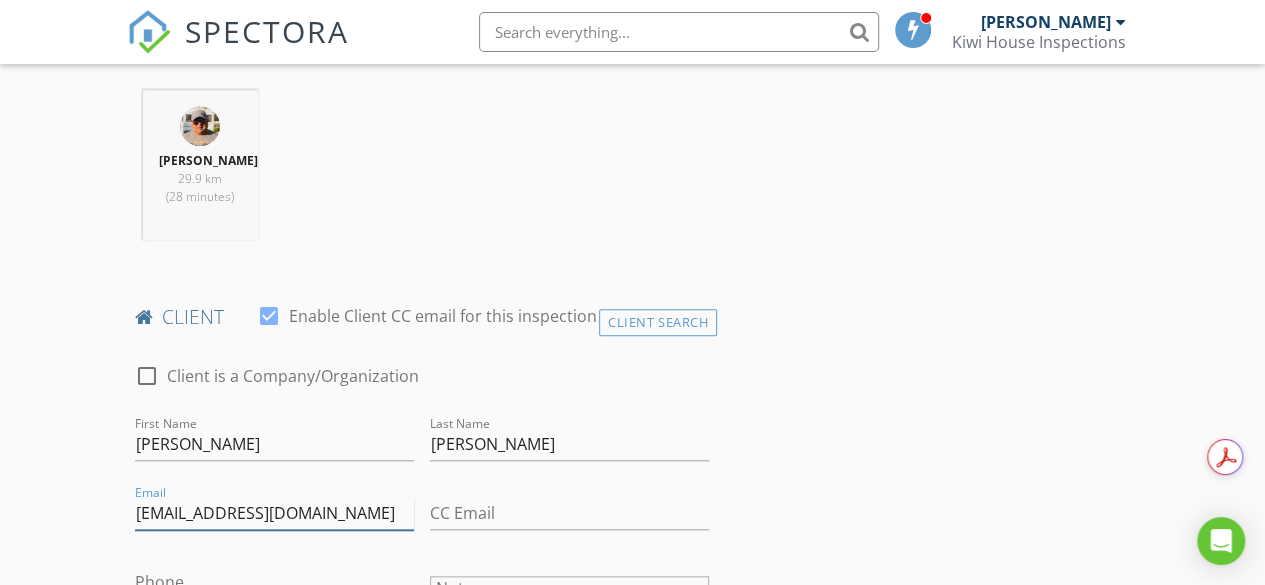 type on "[EMAIL_ADDRESS][DOMAIN_NAME]" 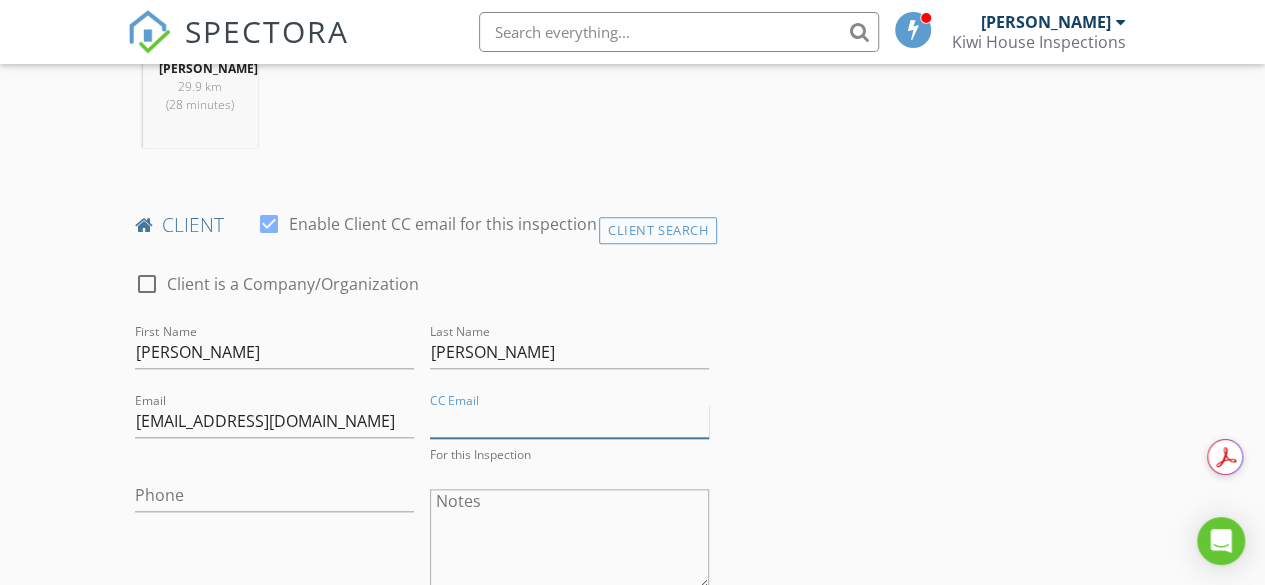 scroll, scrollTop: 815, scrollLeft: 0, axis: vertical 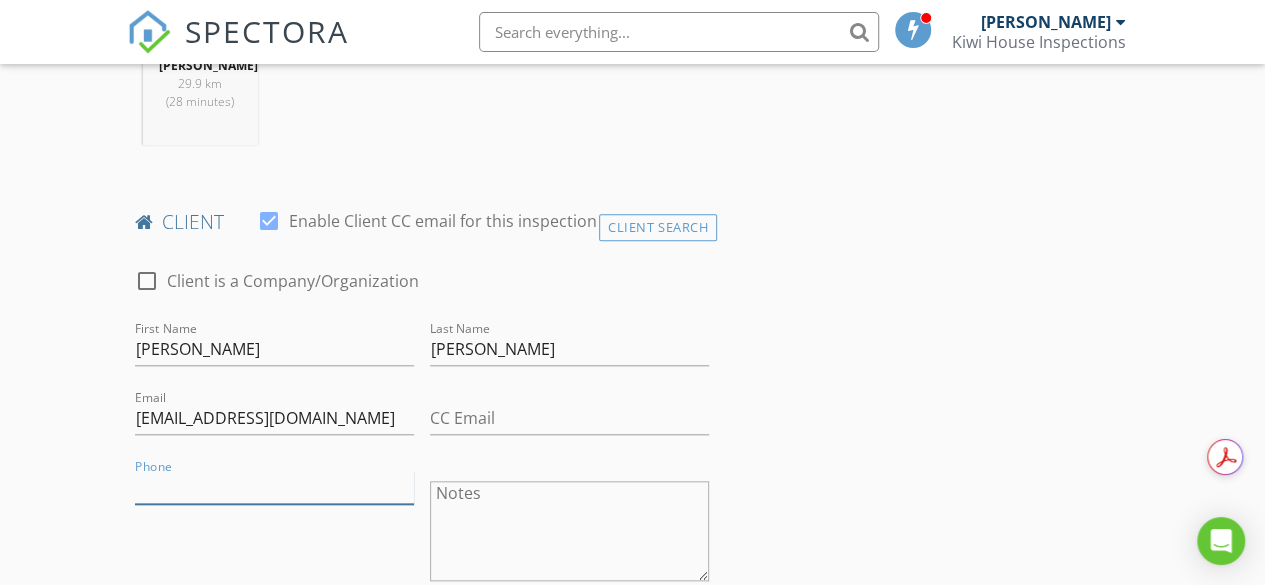 click on "Phone" at bounding box center [274, 487] 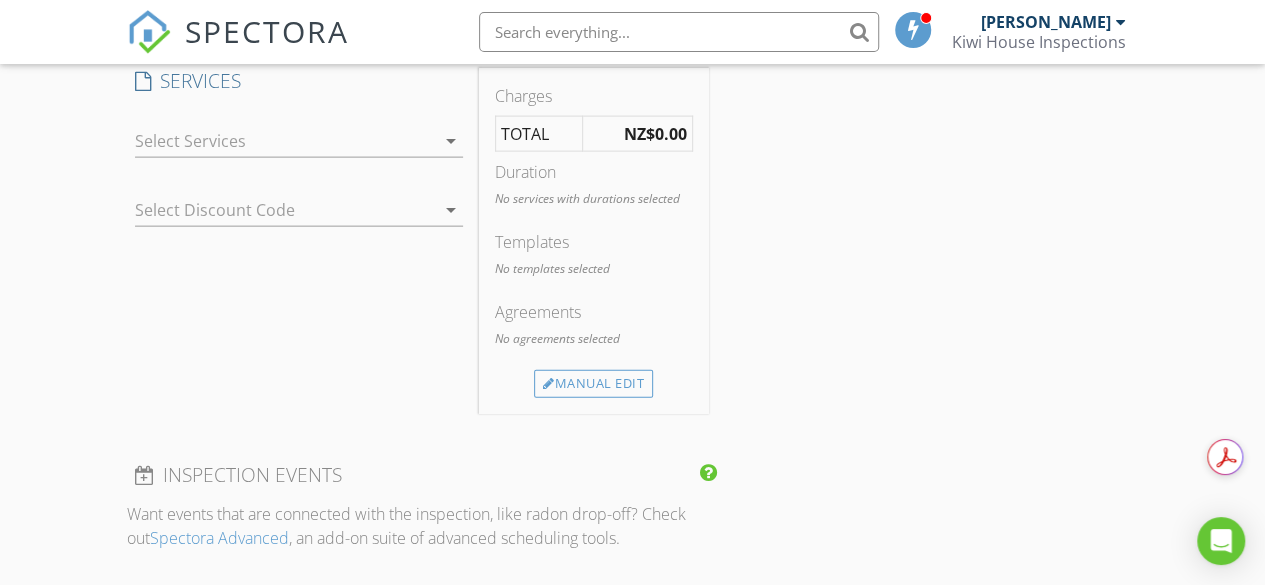 scroll, scrollTop: 2171, scrollLeft: 0, axis: vertical 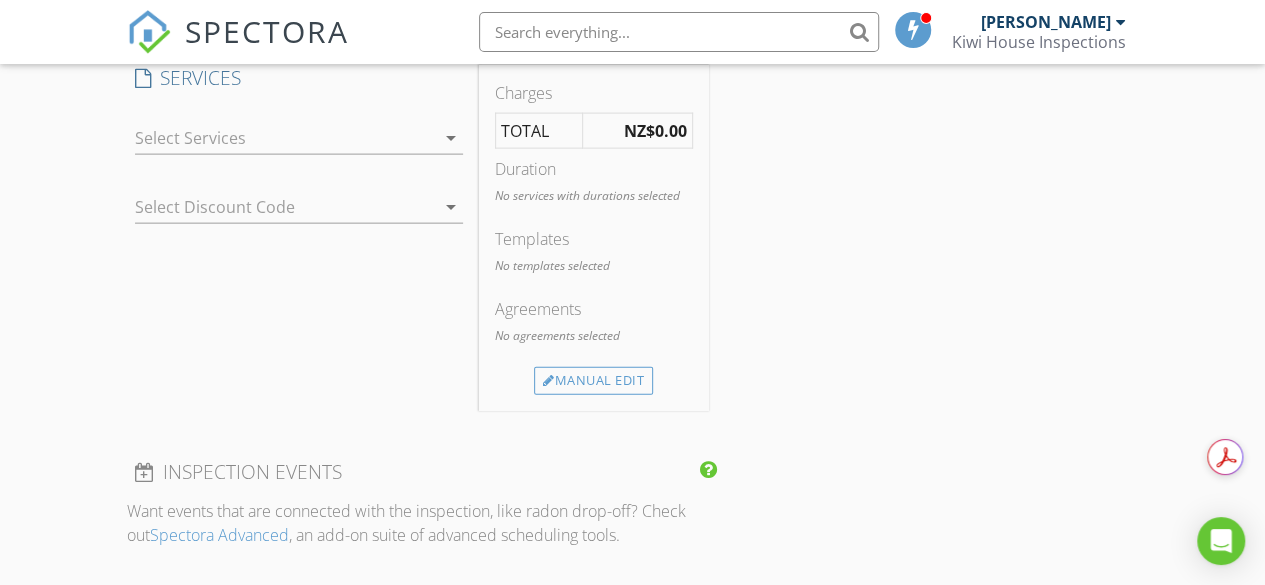 type on "027 383 4107" 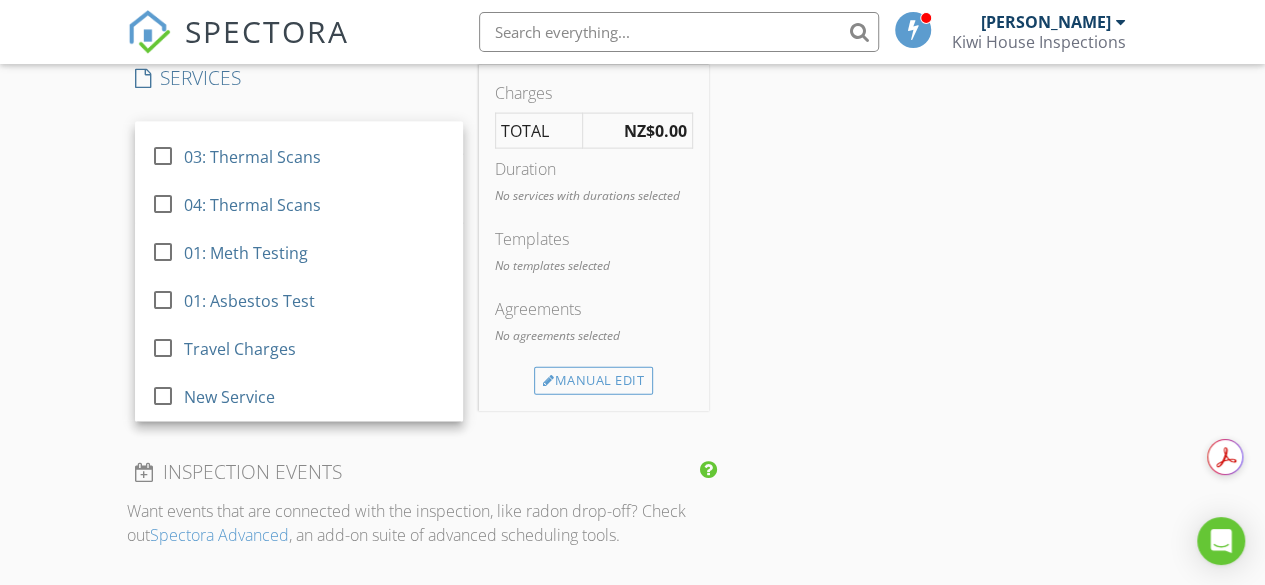 scroll, scrollTop: 603, scrollLeft: 0, axis: vertical 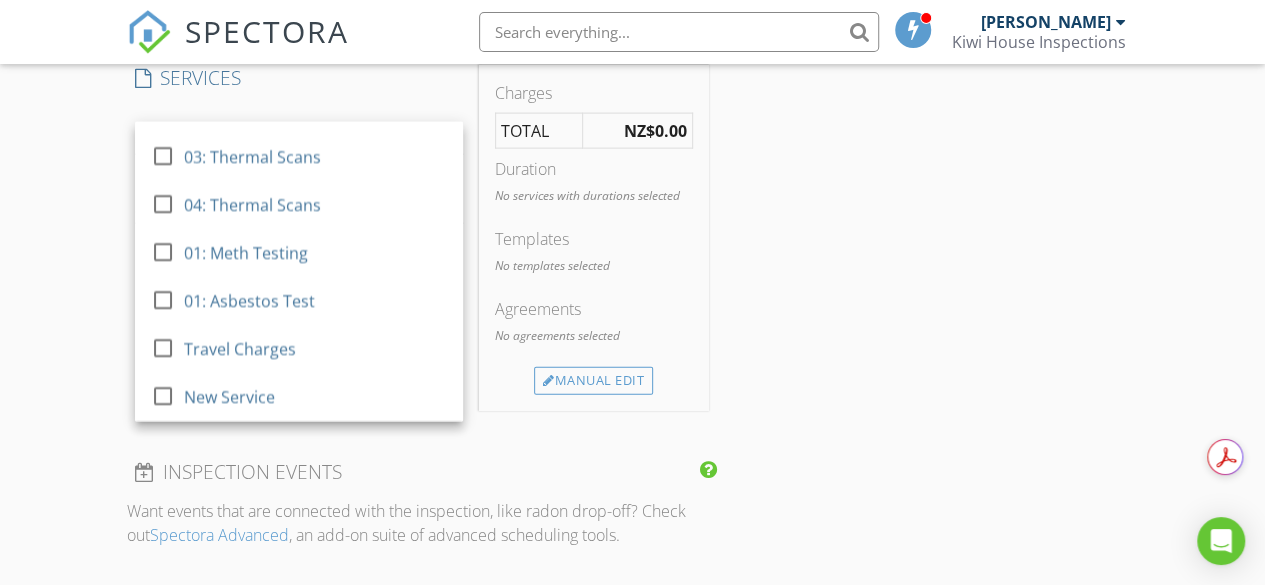 click at bounding box center [163, -36] 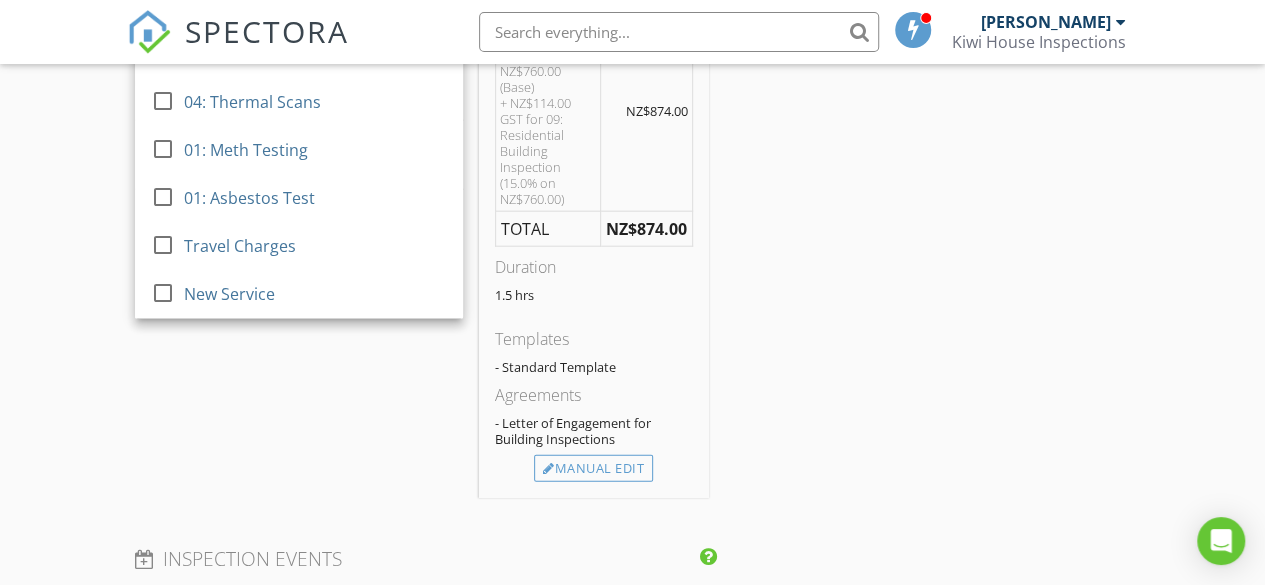 scroll, scrollTop: 2278, scrollLeft: 0, axis: vertical 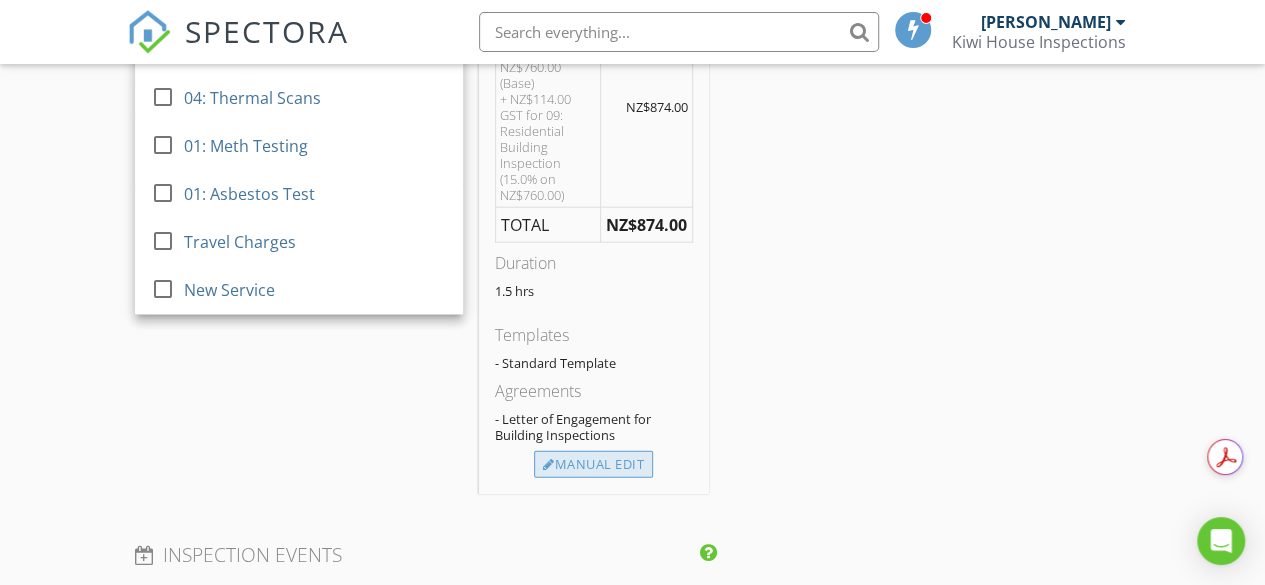 click on "Manual Edit" at bounding box center [593, 465] 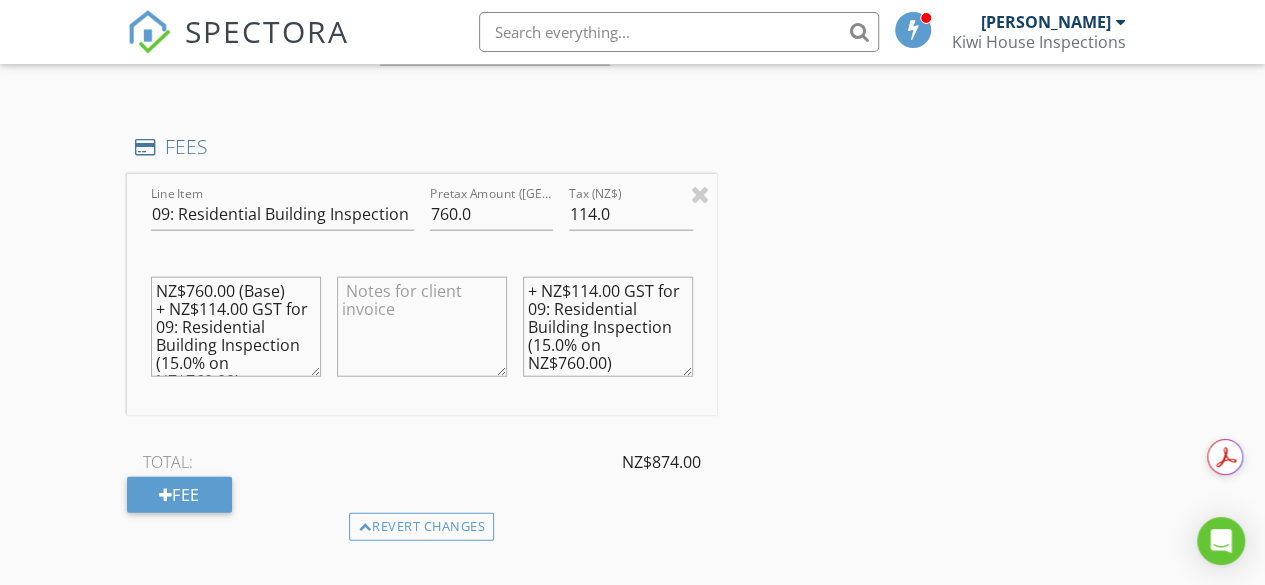 scroll, scrollTop: 2288, scrollLeft: 0, axis: vertical 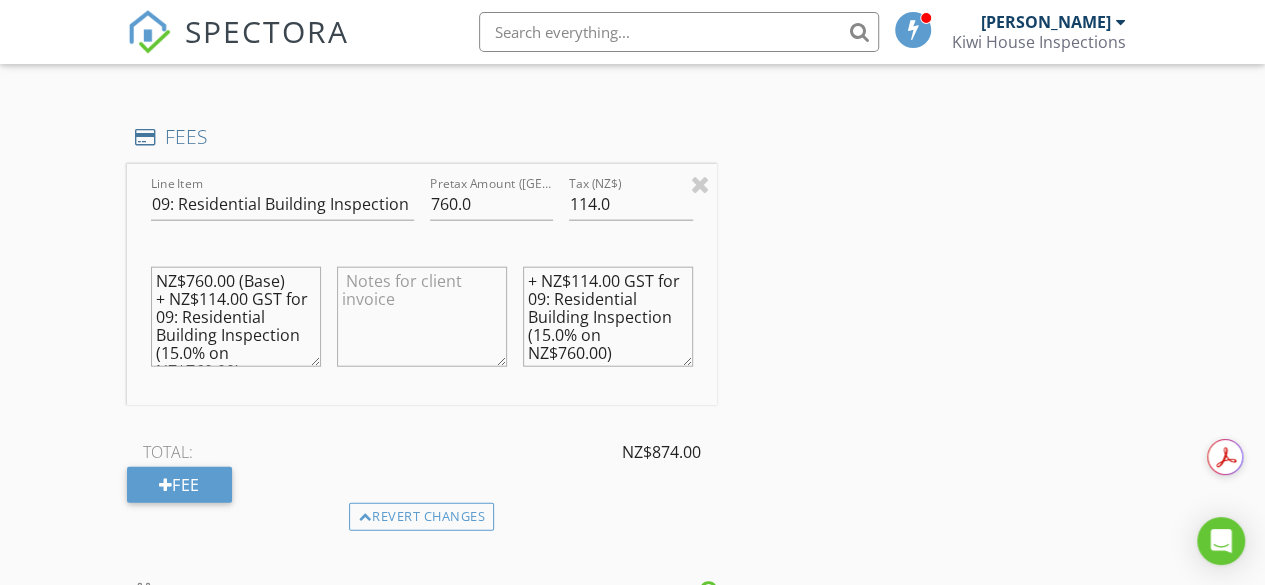 click on "NZ$760.00 (Base)
+ NZ$114.00 GST for 09: Residential Building Inspection  (15.0% on NZ$760.00)" at bounding box center [236, 317] 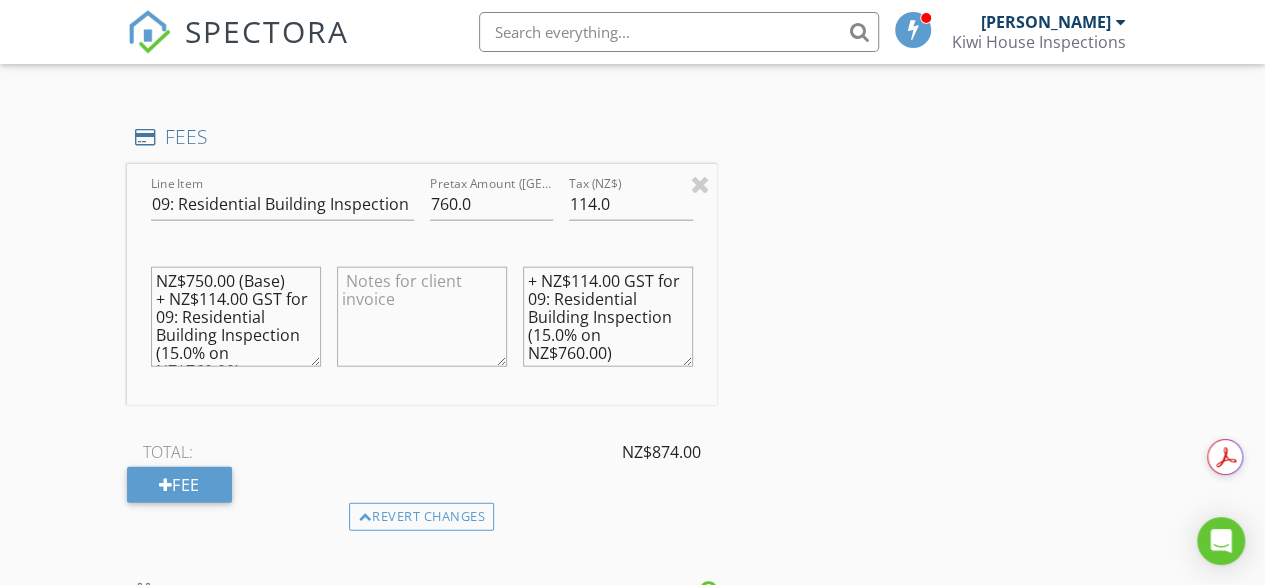 click on "NZ$750.00 (Base)
+ NZ$114.00 GST for 09: Residential Building Inspection  (15.0% on NZ$760.00)" at bounding box center [236, 317] 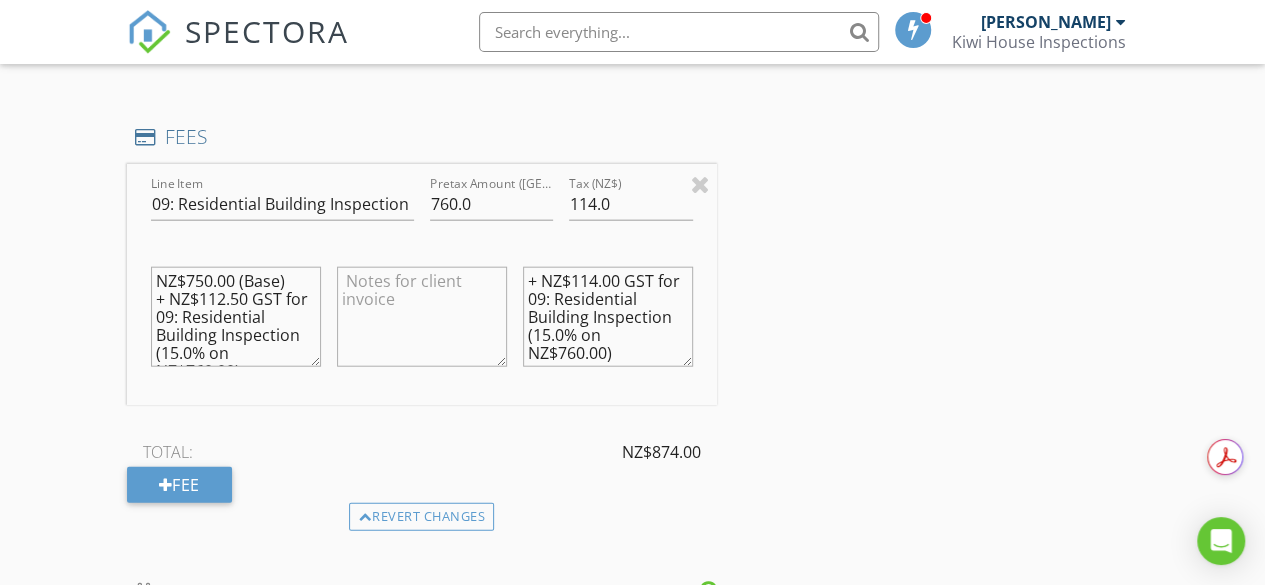 type on "NZ$750.00 (Base)
+ NZ$112.50 GST for 09: Residential Building Inspection  (15.0% on NZ$760.00)" 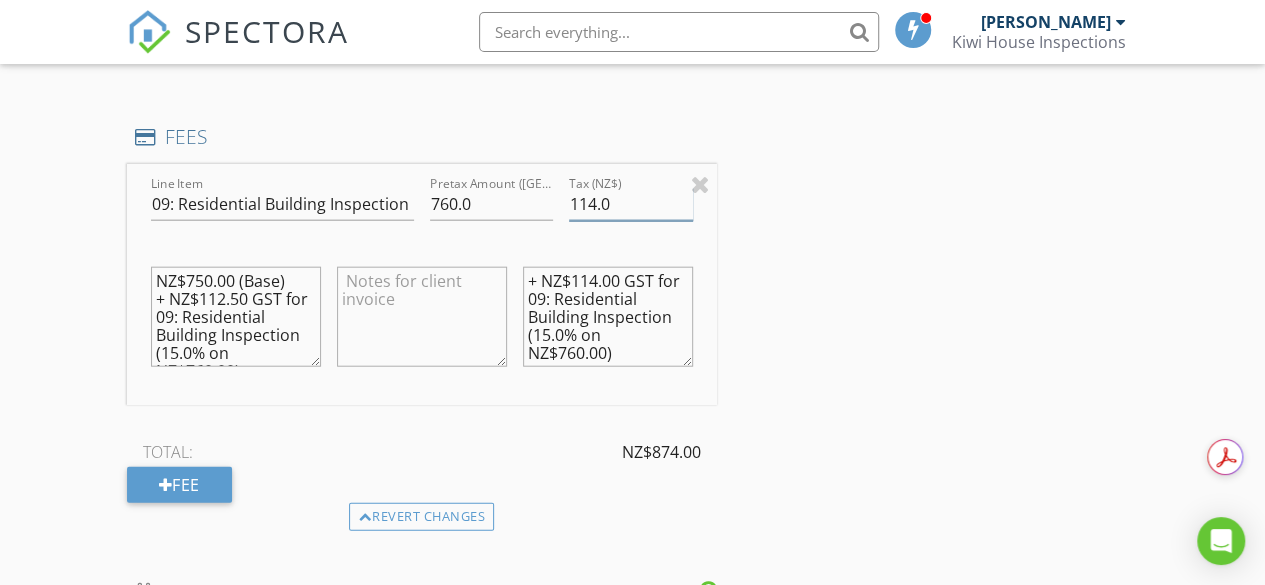 click on "114.0" at bounding box center (631, 204) 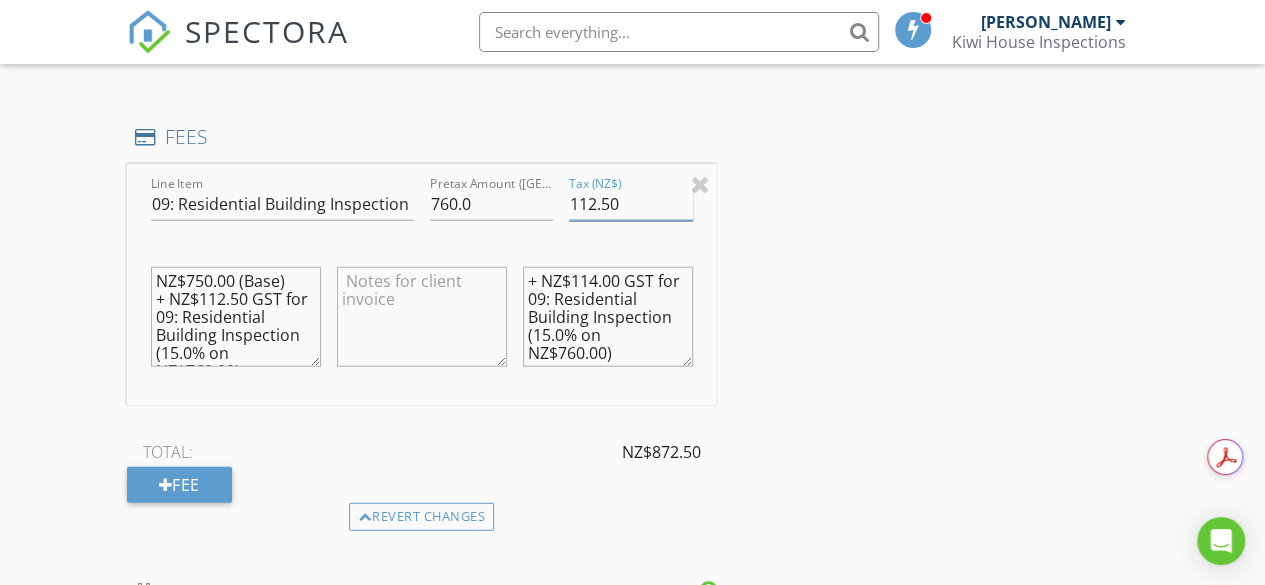 scroll, scrollTop: 35, scrollLeft: 0, axis: vertical 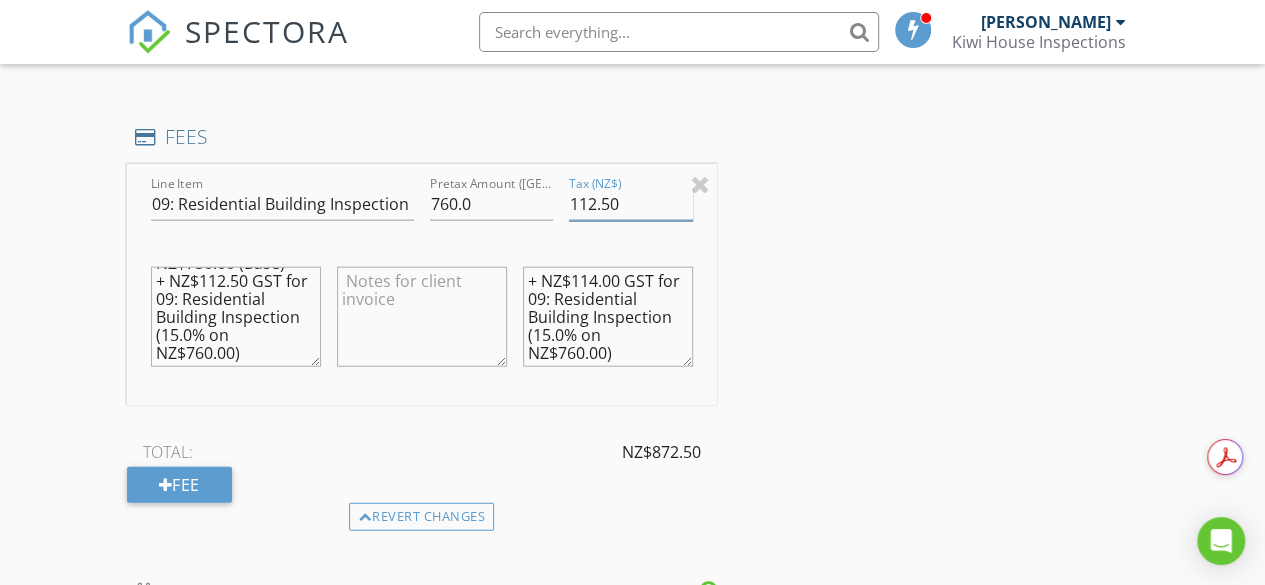 type on "112.50" 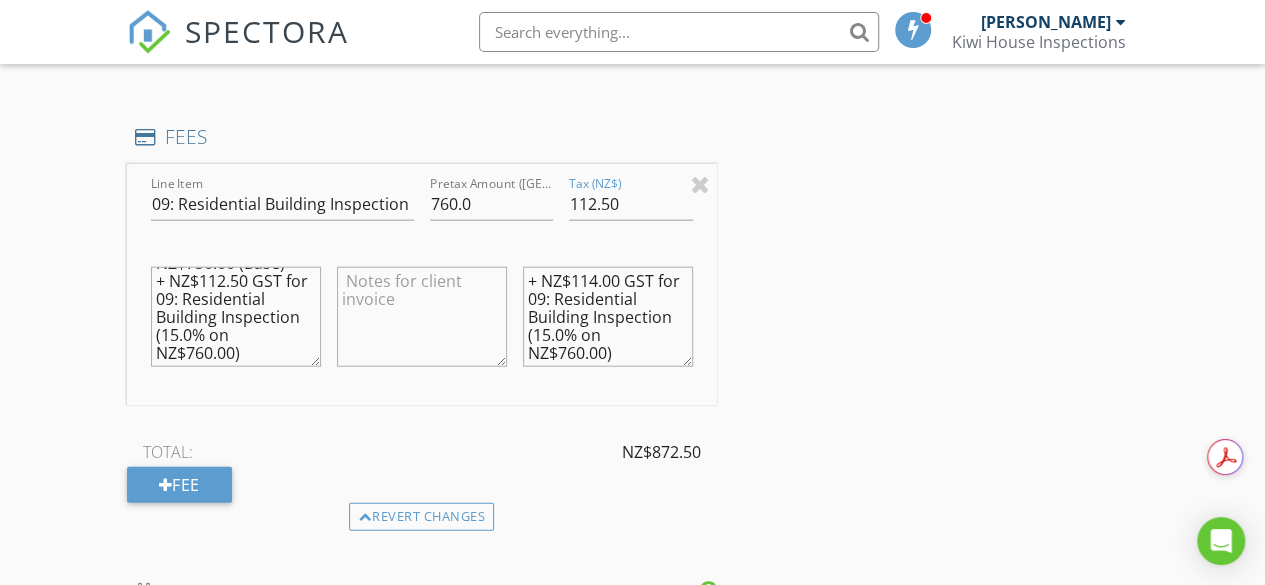click on "NZ$750.00 (Base)
+ NZ$112.50 GST for 09: Residential Building Inspection  (15.0% on NZ$760.00)" at bounding box center (236, 317) 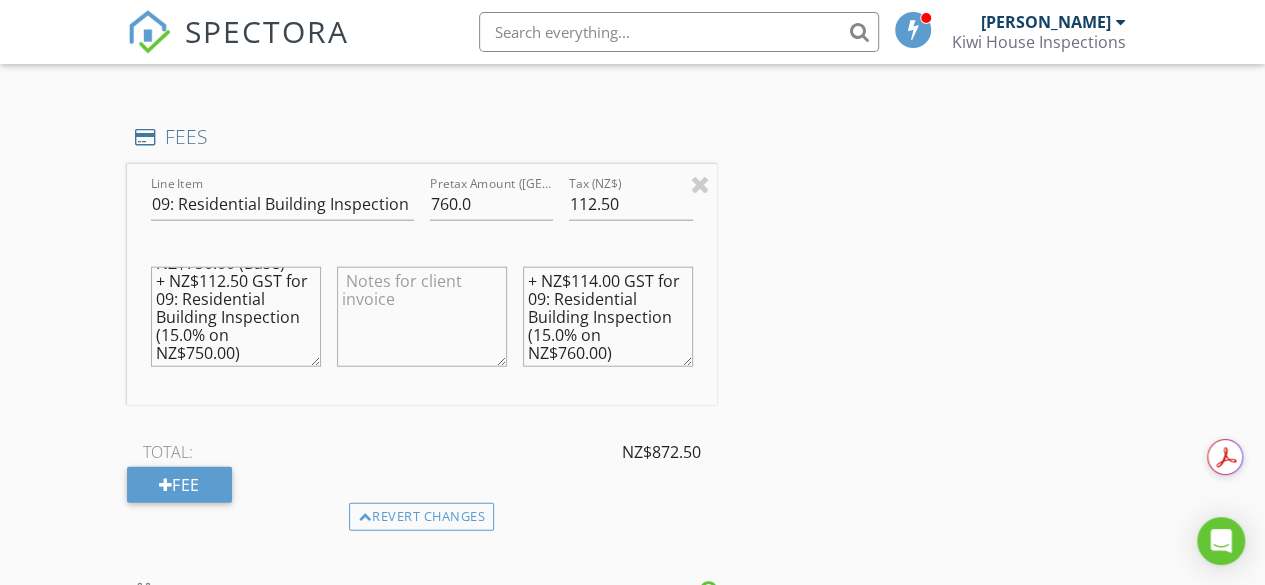 type on "NZ$750.00 (Base)
+ NZ$112.50 GST for 09: Residential Building Inspection  (15.0% on NZ$750.00)" 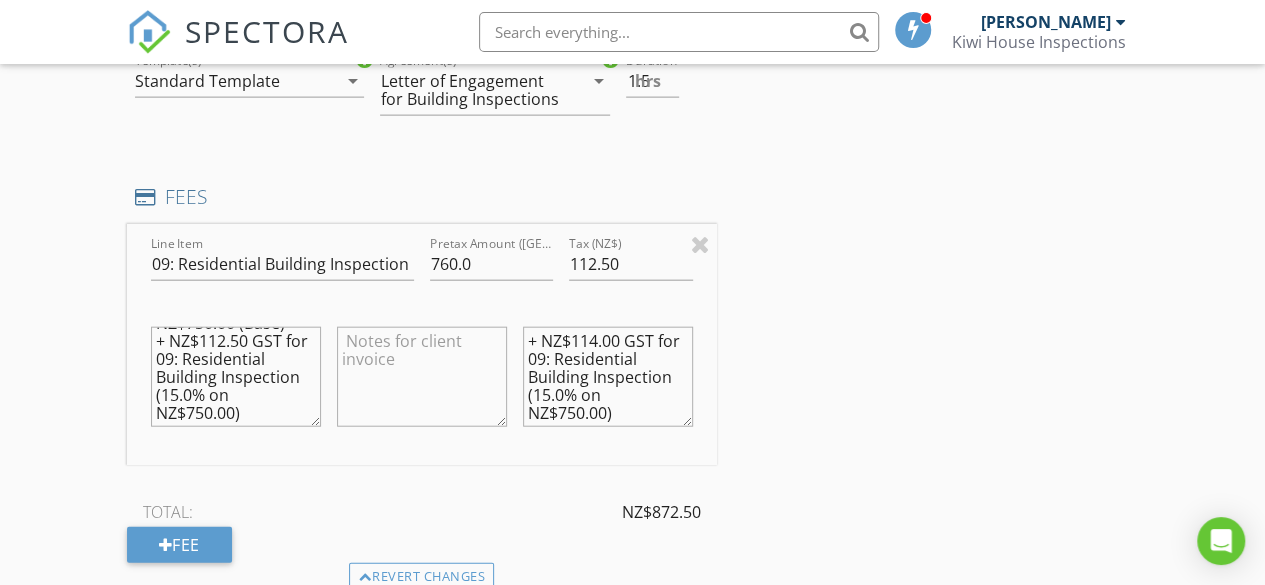 scroll, scrollTop: 2220, scrollLeft: 0, axis: vertical 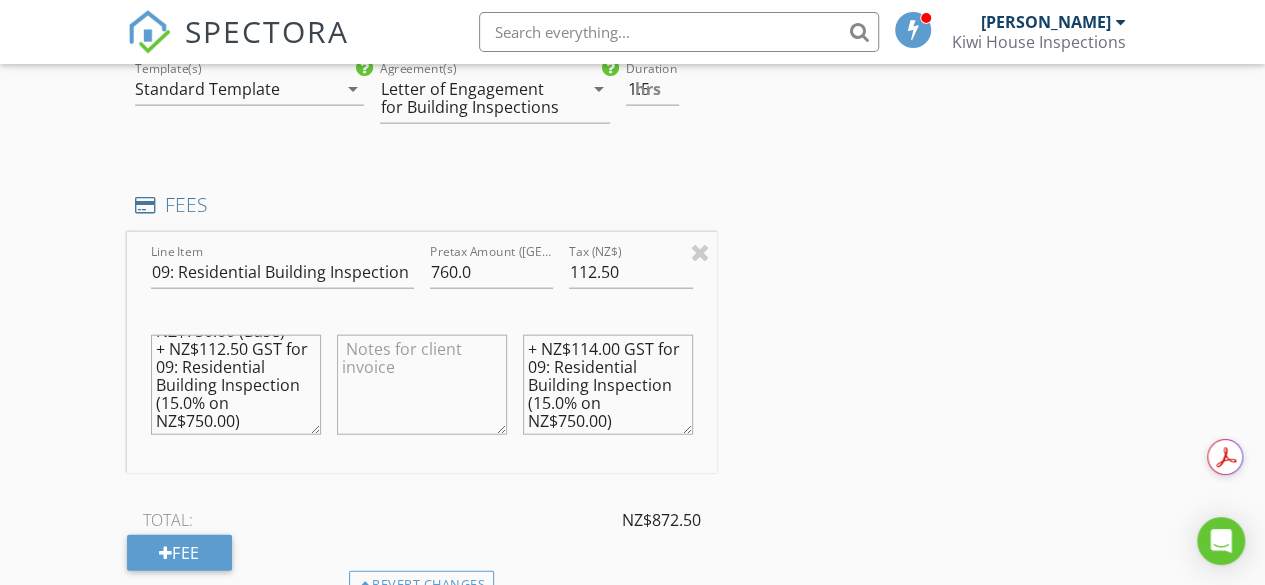 click on "+ NZ$114.00 GST for 09: Residential Building Inspection  (15.0% on NZ$750.00)" at bounding box center (608, 385) 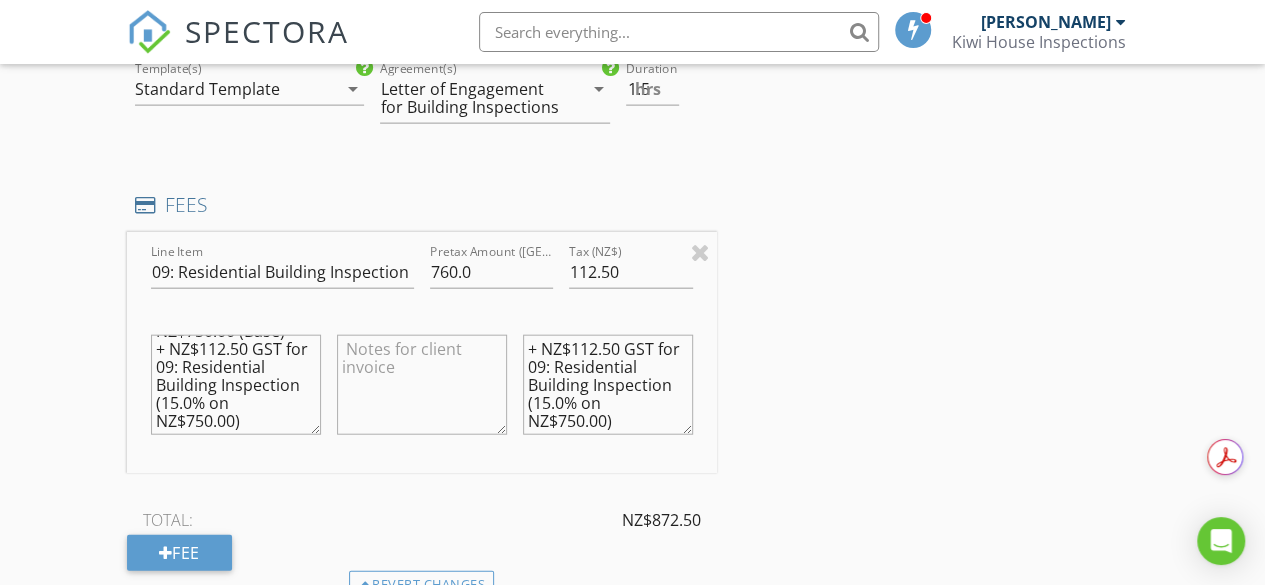 type on "+ NZ$112.50 GST for 09: Residential Building Inspection  (15.0% on NZ$750.00)" 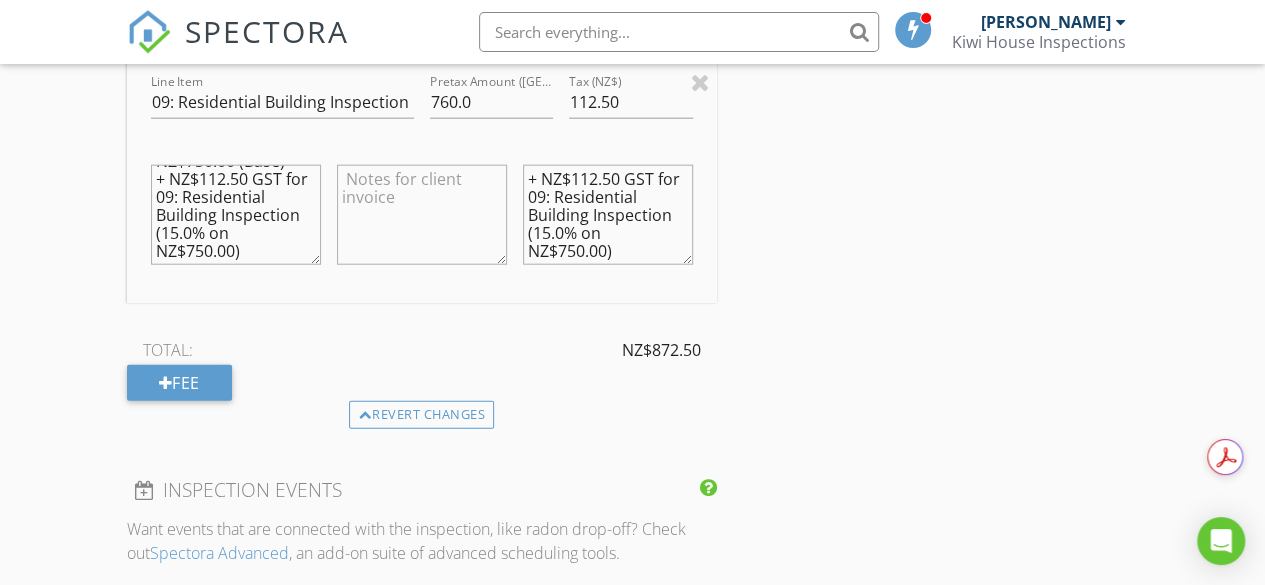 scroll, scrollTop: 2391, scrollLeft: 0, axis: vertical 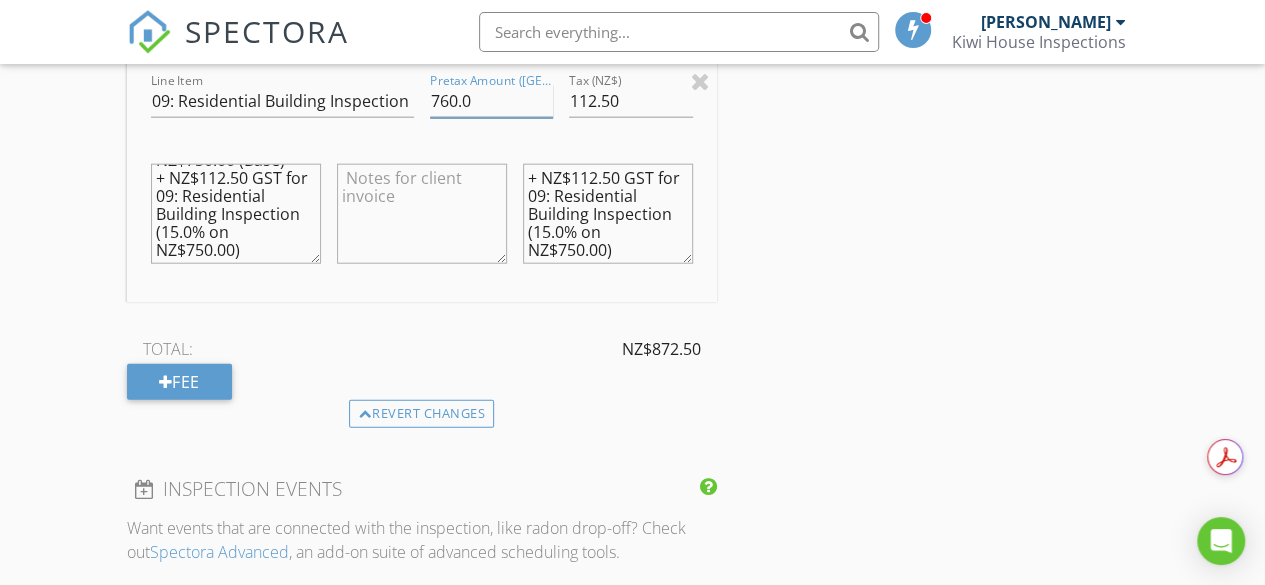 click on "760.0" at bounding box center (492, 101) 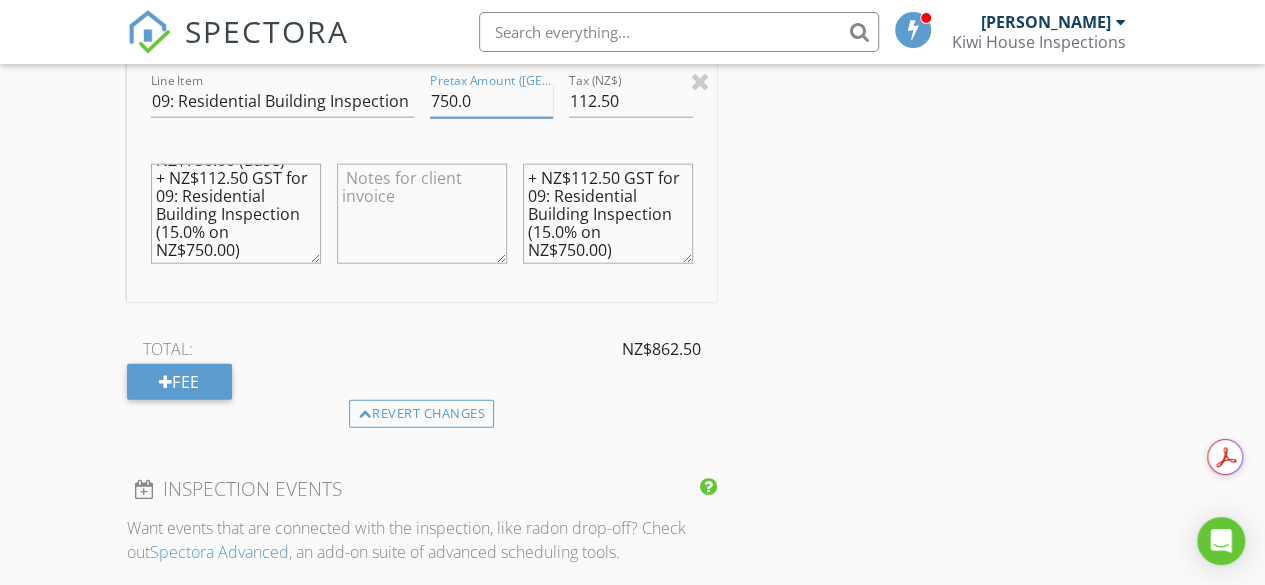 type on "750.0" 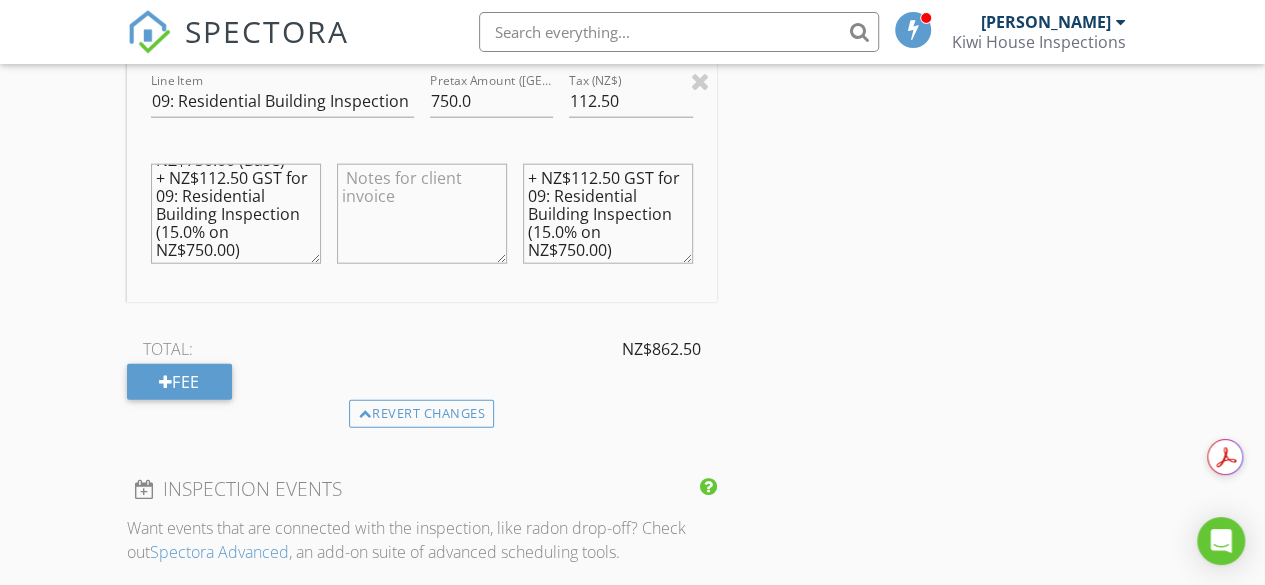 click on "INSPECTOR(S)
check_box   Rakesh Sethi   PRIMARY   Rakesh Sethi arrow_drop_down   check_box_outline_blank Rakesh Sethi specifically requested
Date/Time
14/07/2025 1:30 PM
Location
Address Search       Address 16D Balgowan Terrace   Unit   City Conifer Grove   State Auckland   Zip 2112     Square Meters (m²)   Year Built   Foundation arrow_drop_down     Rakesh Sethi     29.9 km     (28 minutes)
client
check_box Enable Client CC email for this inspection   Client Search     check_box_outline_blank Client is a Company/Organization     First Name Mihir   Last Name Nirmalsinh Chudasma   Email mihirsinh840@gmail.com   CC Email   Phone 027 383 4107           Notes   Private Notes
client
Client Search     check_box_outline_blank Client is a Company/Organization     First Name Asmita   Last Name Mihir Chudasma   Email   CC Email" at bounding box center [633, -126] 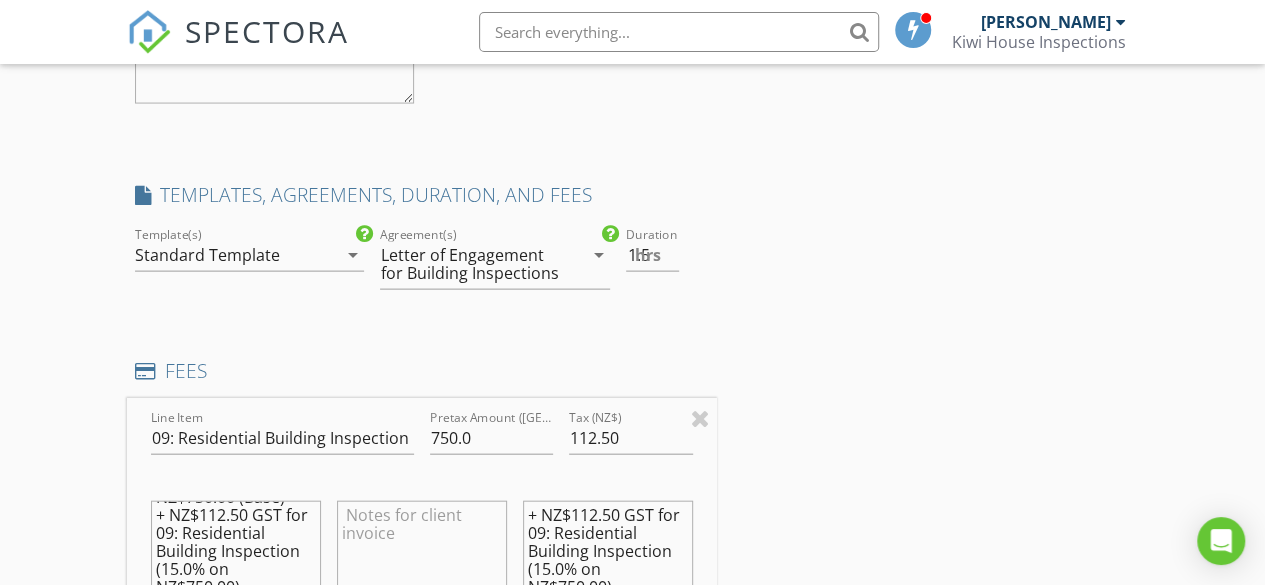 scroll, scrollTop: 2055, scrollLeft: 0, axis: vertical 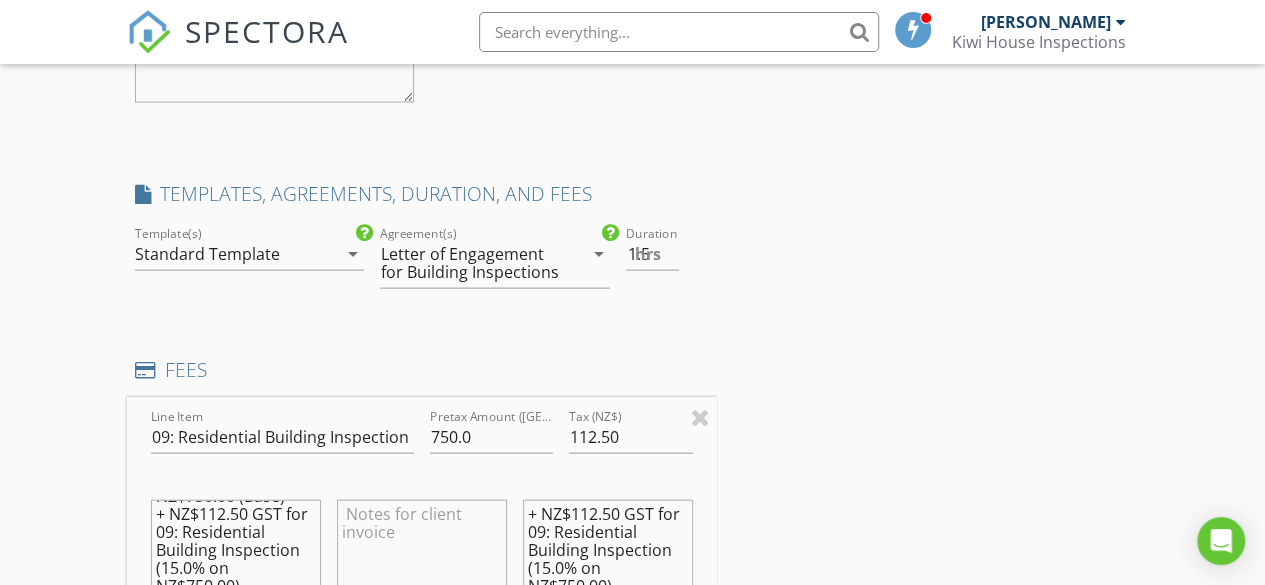 click on "arrow_drop_down" at bounding box center (352, 254) 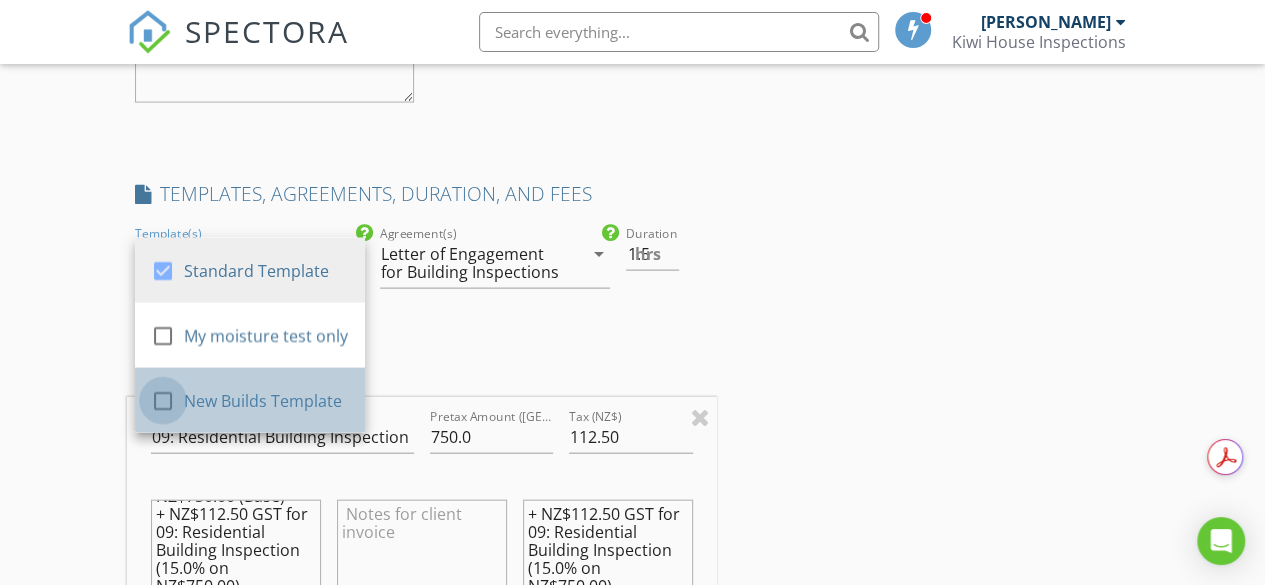 click at bounding box center (163, 401) 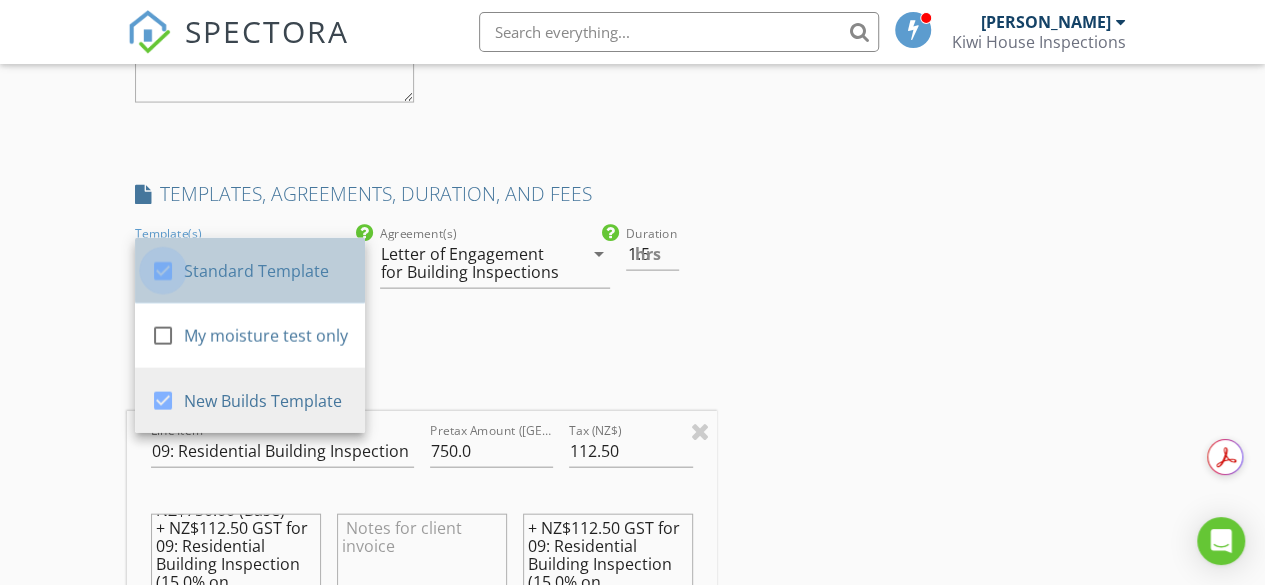 click at bounding box center (163, 271) 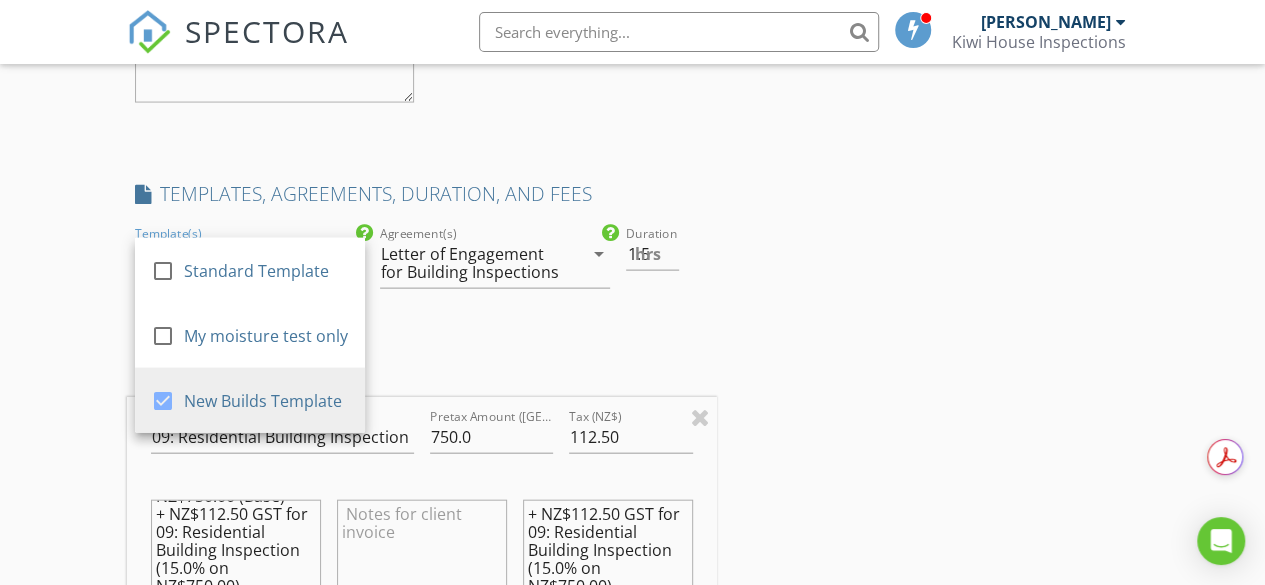 click on "New Inspection
Click here to use the New Order Form
INSPECTOR(S)
check_box   Rakesh Sethi   PRIMARY   Rakesh Sethi arrow_drop_down   check_box_outline_blank Rakesh Sethi specifically requested
Date/Time
14/07/2025 1:30 PM
Location
Address Search       Address 16D Balgowan Terrace   Unit   City Conifer Grove   State Auckland   Zip 2112     Square Meters (m²)   Year Built   Foundation arrow_drop_down     Rakesh Sethi     29.9 km     (28 minutes)
client
check_box Enable Client CC email for this inspection   Client Search     check_box_outline_blank Client is a Company/Organization     First Name Mihir   Last Name Nirmalsinh Chudasma   Email mihirsinh840@gmail.com   CC Email   Phone 027 383 4107           Notes   Private Notes
client
Client Search     check_box_outline_blank Client is a Company/Organization" at bounding box center (632, 176) 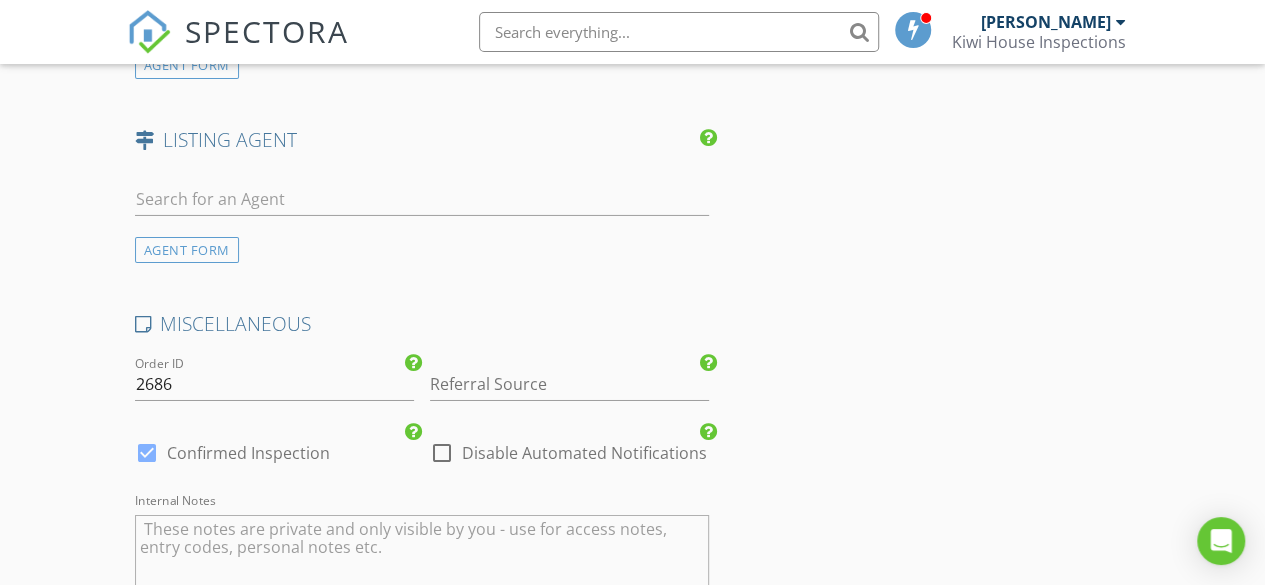 scroll, scrollTop: 3325, scrollLeft: 0, axis: vertical 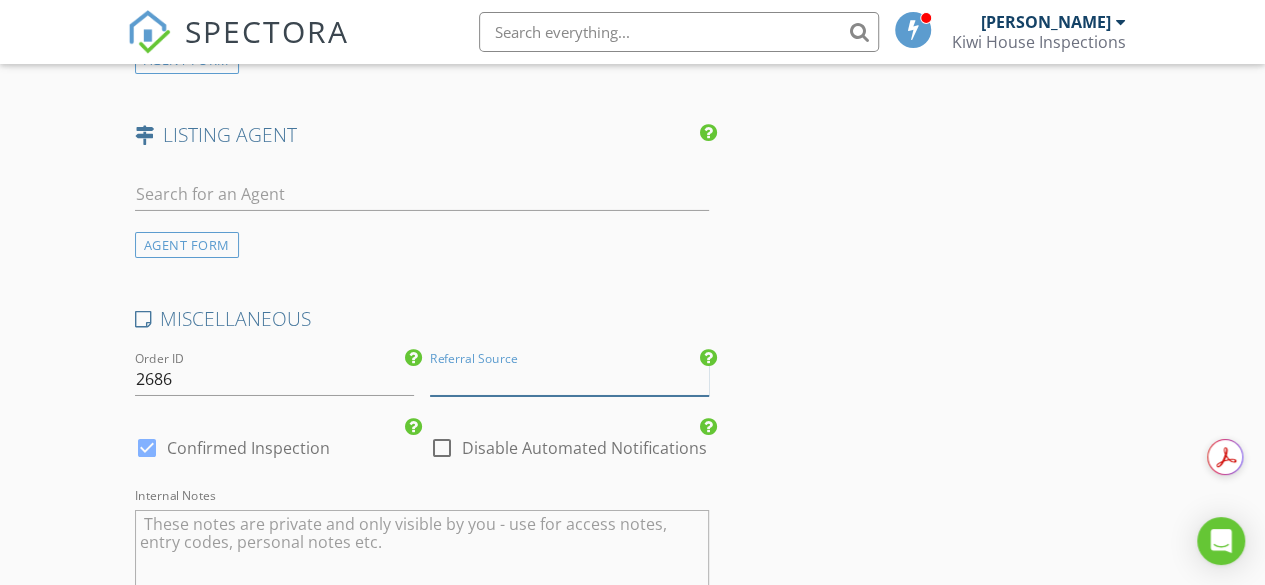 click at bounding box center (569, 379) 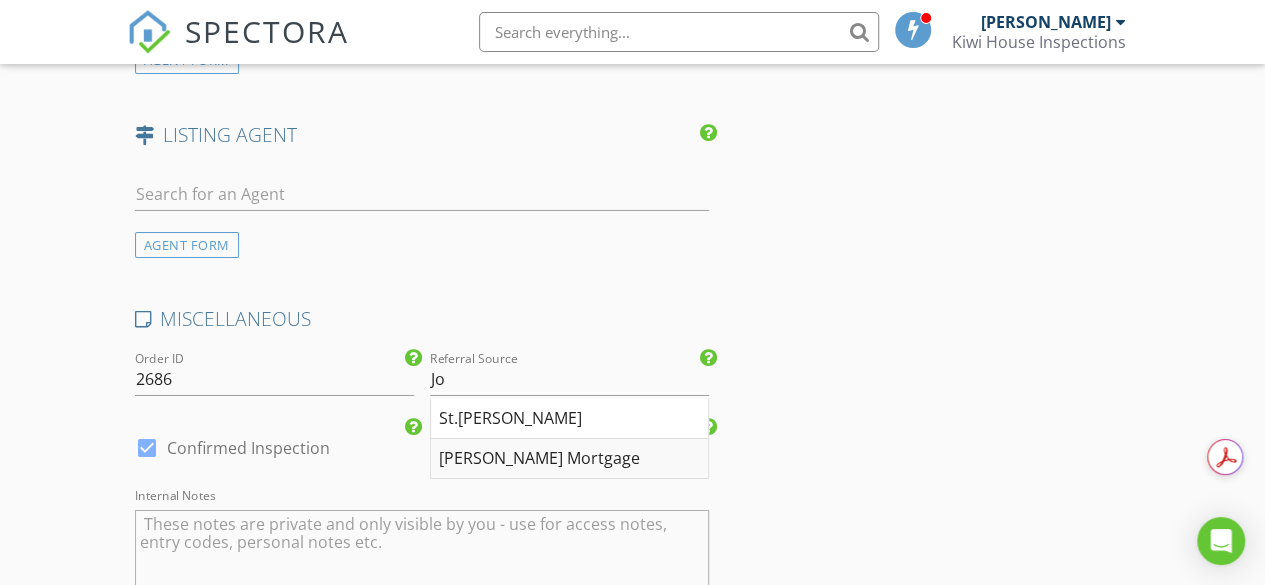 click on "[PERSON_NAME] Mortgage" at bounding box center [569, 459] 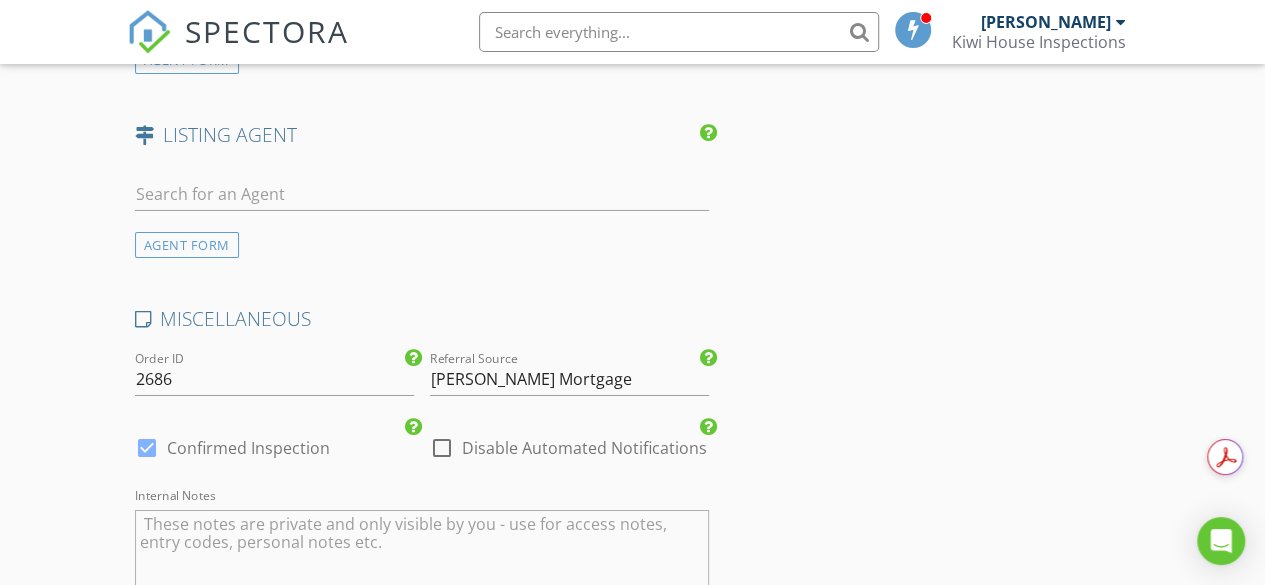 click on "INSPECTOR(S)
check_box   Rakesh Sethi   PRIMARY   Rakesh Sethi arrow_drop_down   check_box_outline_blank Rakesh Sethi specifically requested
Date/Time
14/07/2025 1:30 PM
Location
Address Search       Address 16D Balgowan Terrace   Unit   City Conifer Grove   State Auckland   Zip 2112     Square Meters (m²)   Year Built   Foundation arrow_drop_down     Rakesh Sethi     29.9 km     (28 minutes)
client
check_box Enable Client CC email for this inspection   Client Search     check_box_outline_blank Client is a Company/Organization     First Name Mihir   Last Name Nirmalsinh Chudasma   Email mihirsinh840@gmail.com   CC Email   Phone 027 383 4107           Notes   Private Notes
client
Client Search     check_box_outline_blank Client is a Company/Organization     First Name Asmita   Last Name Mihir Chudasma   Email   CC Email" at bounding box center [633, -1060] 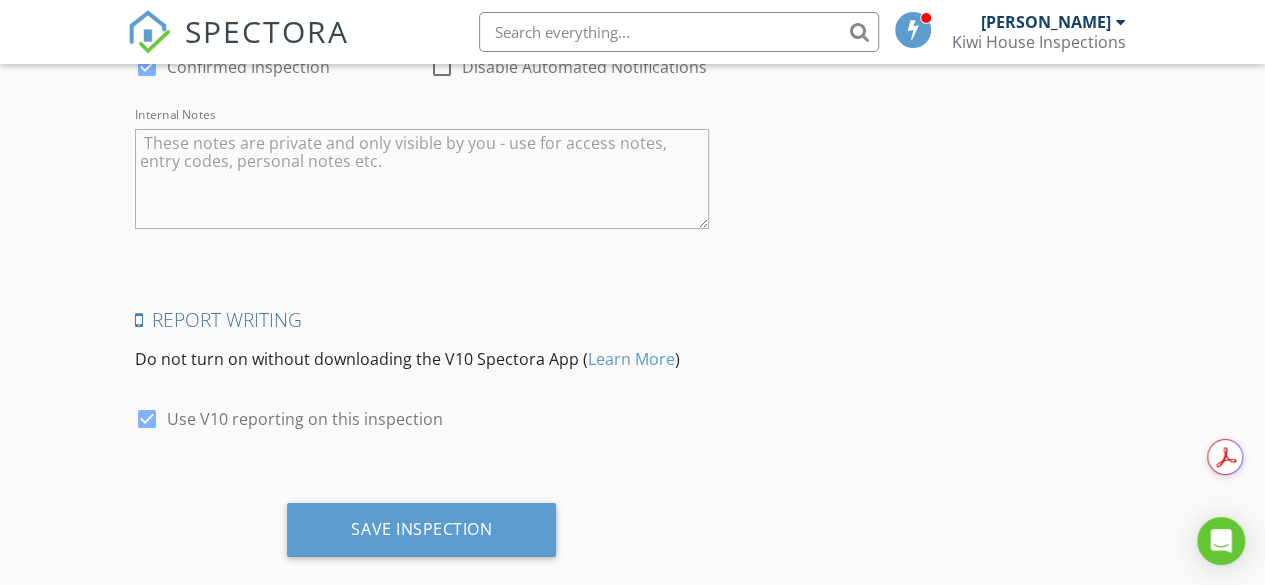 scroll, scrollTop: 3734, scrollLeft: 0, axis: vertical 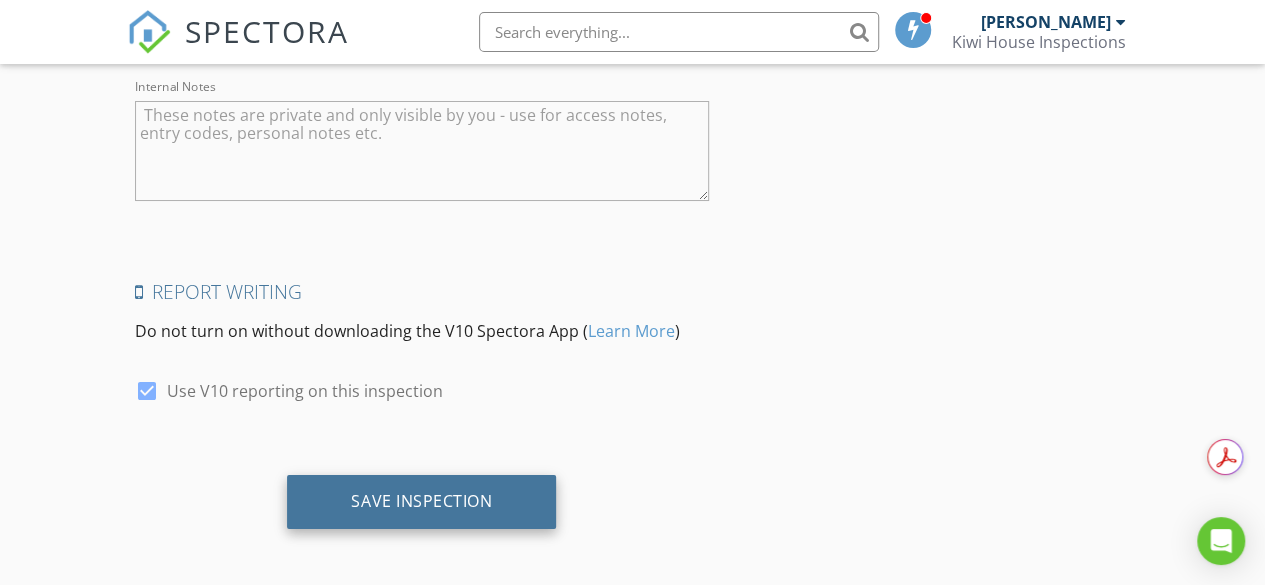 click on "Save Inspection" at bounding box center [421, 501] 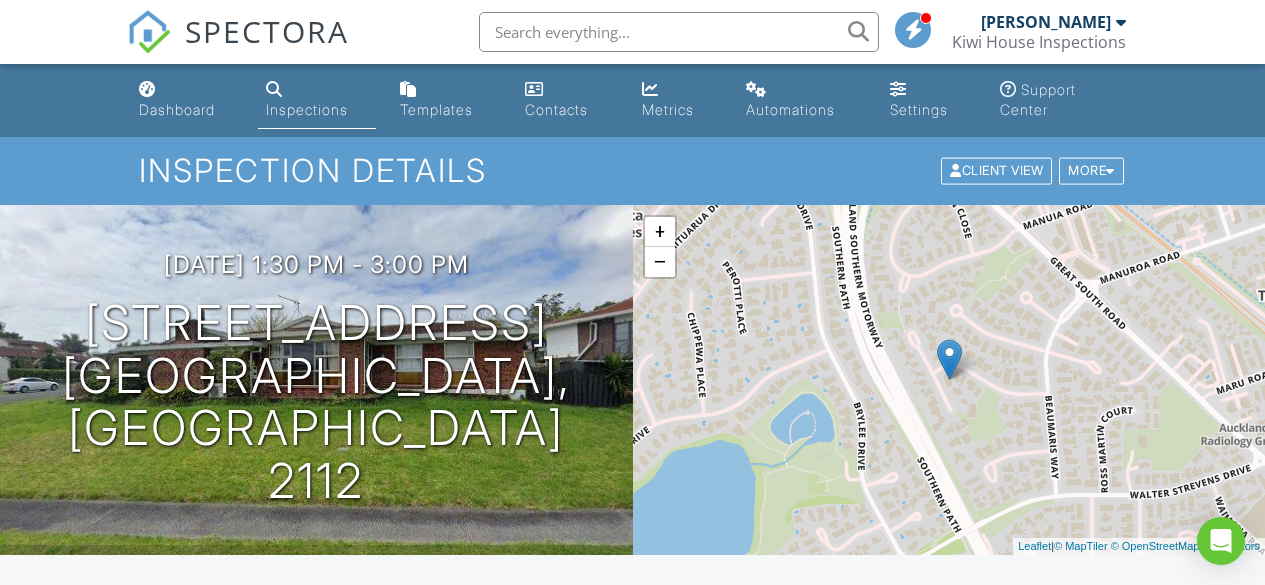 scroll, scrollTop: 0, scrollLeft: 0, axis: both 